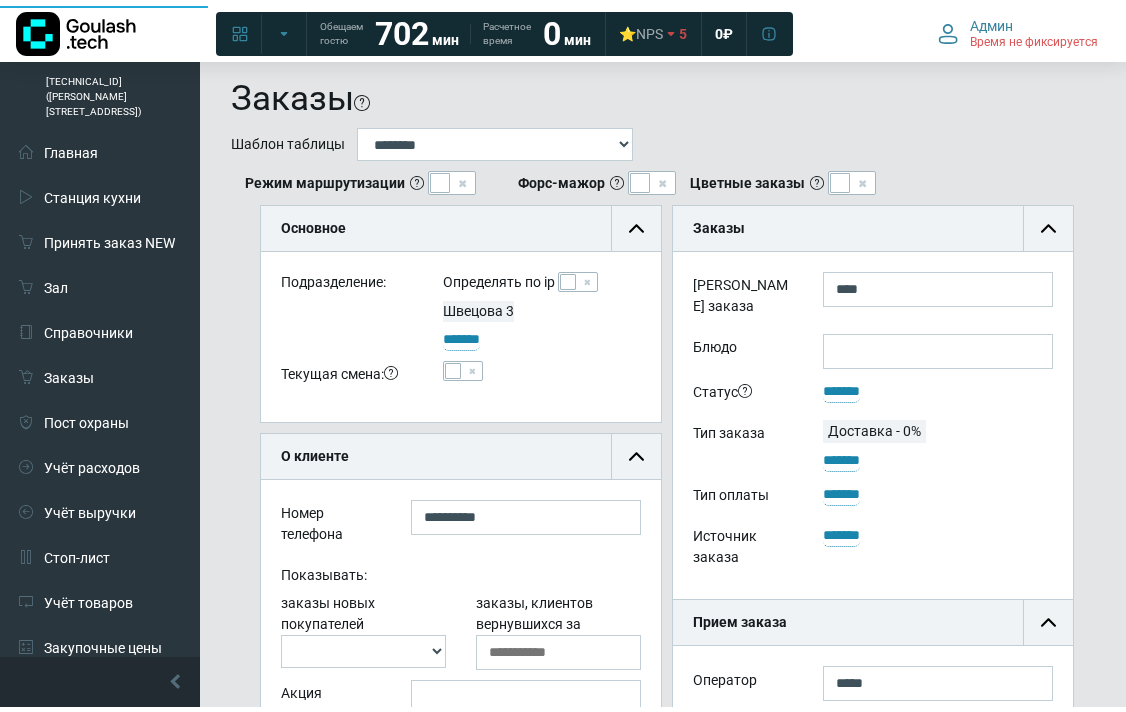 scroll, scrollTop: 0, scrollLeft: 0, axis: both 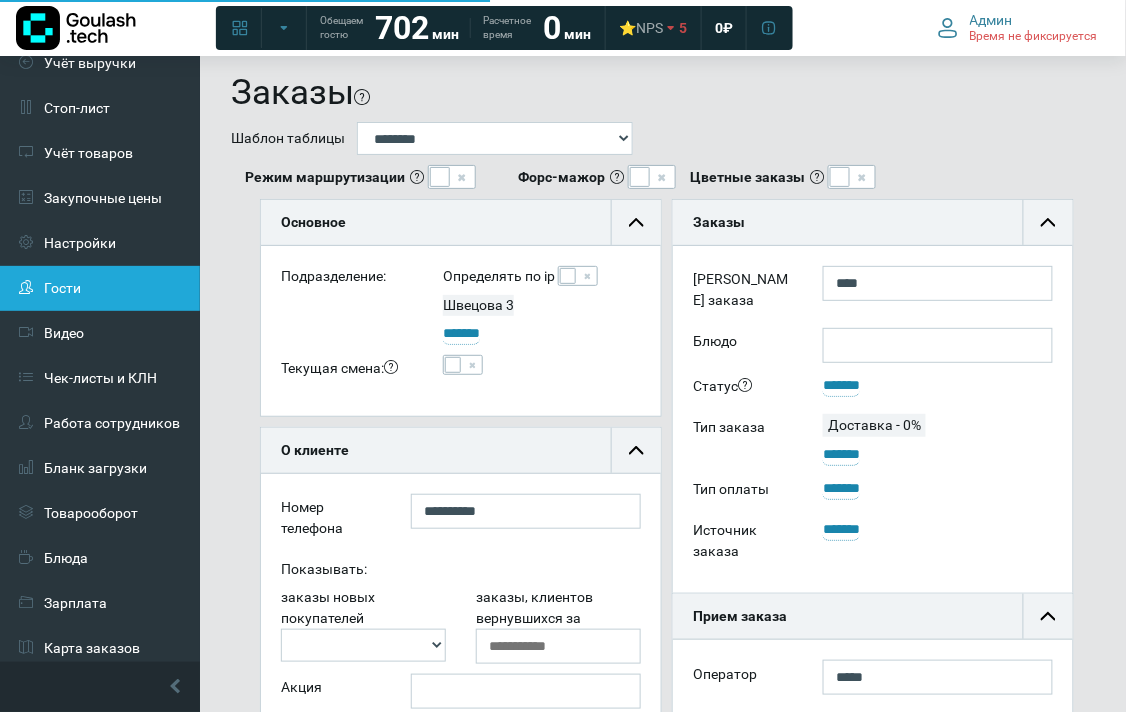 click on "Гости" at bounding box center [100, 288] 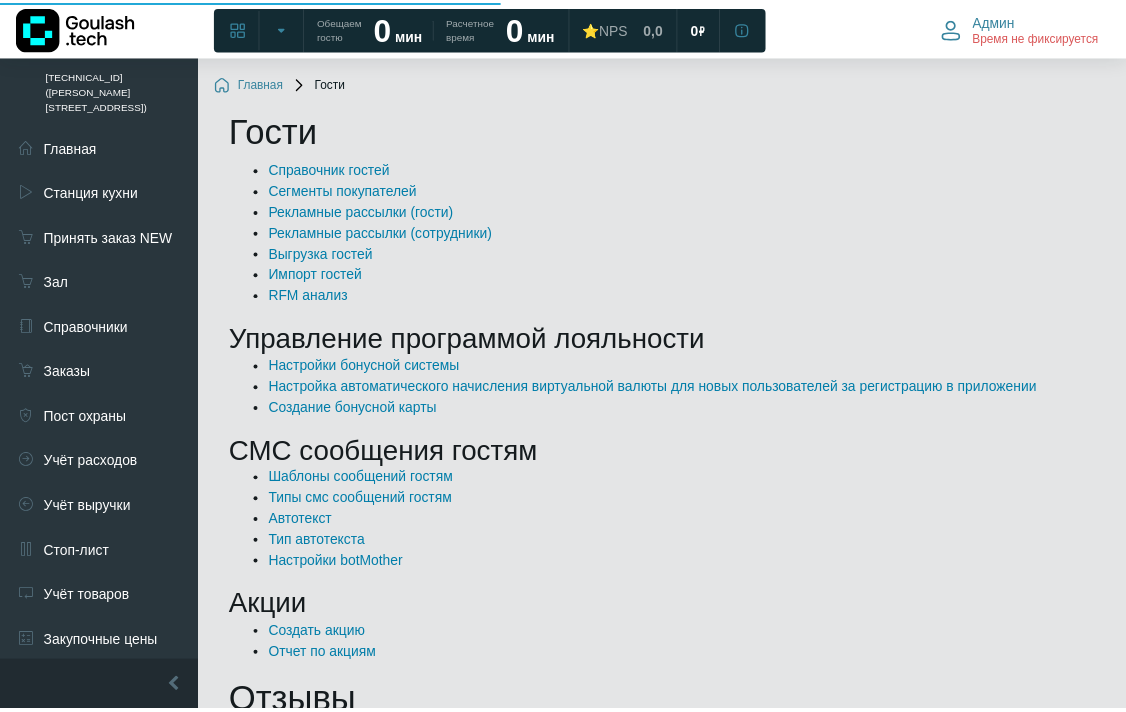 scroll, scrollTop: 0, scrollLeft: 0, axis: both 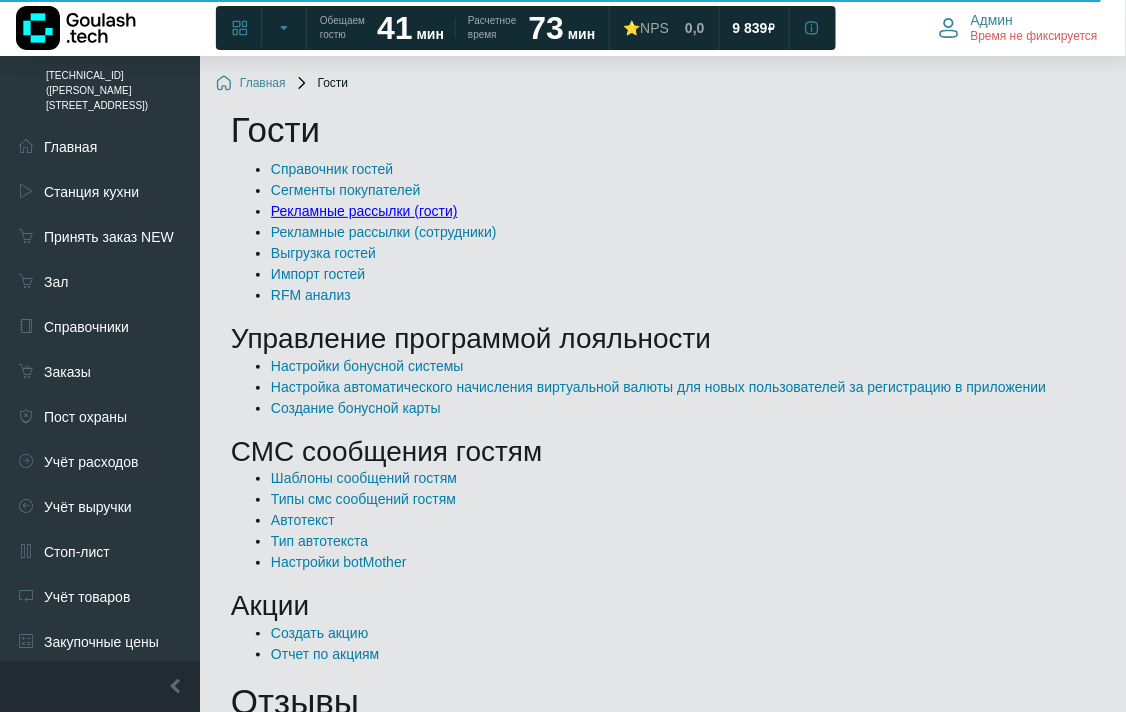 click on "Рекламные рассылки (гости)" at bounding box center [364, 211] 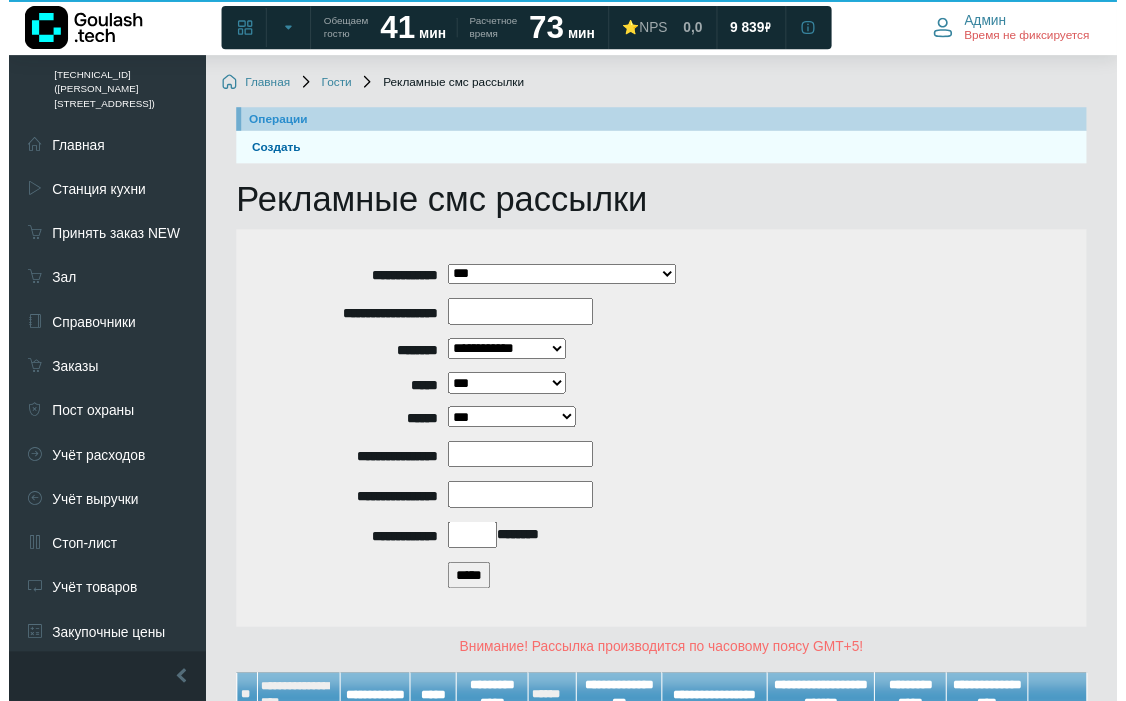 scroll, scrollTop: 160, scrollLeft: 0, axis: vertical 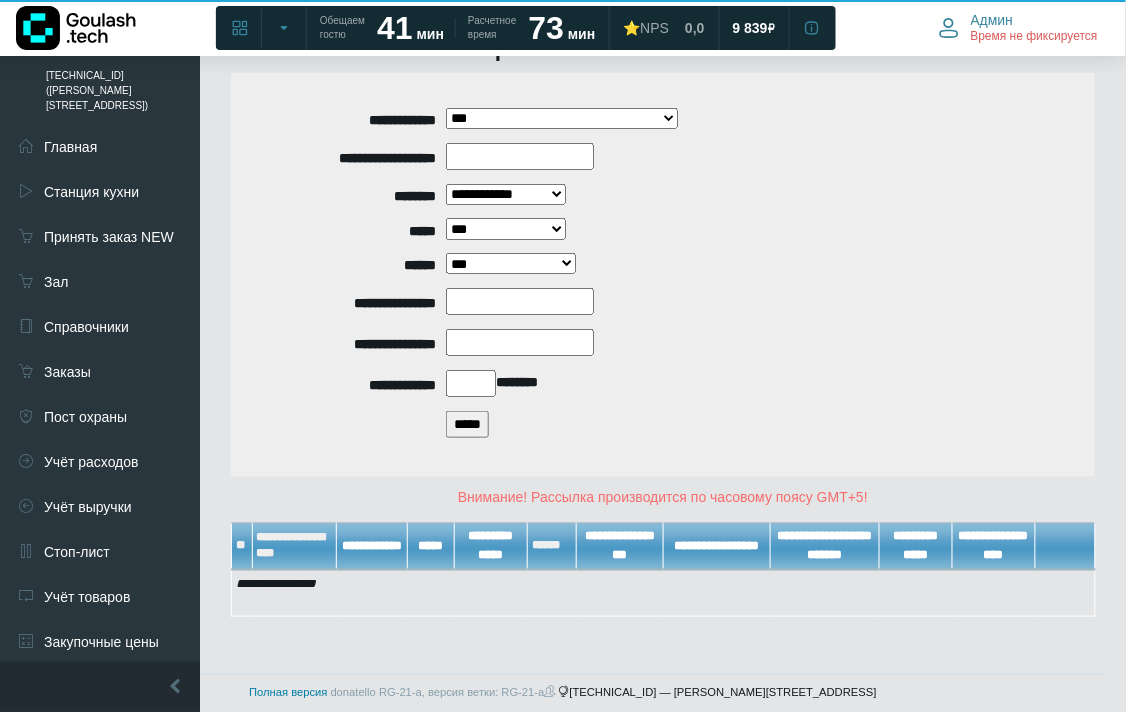 click on "*****" at bounding box center [467, 424] 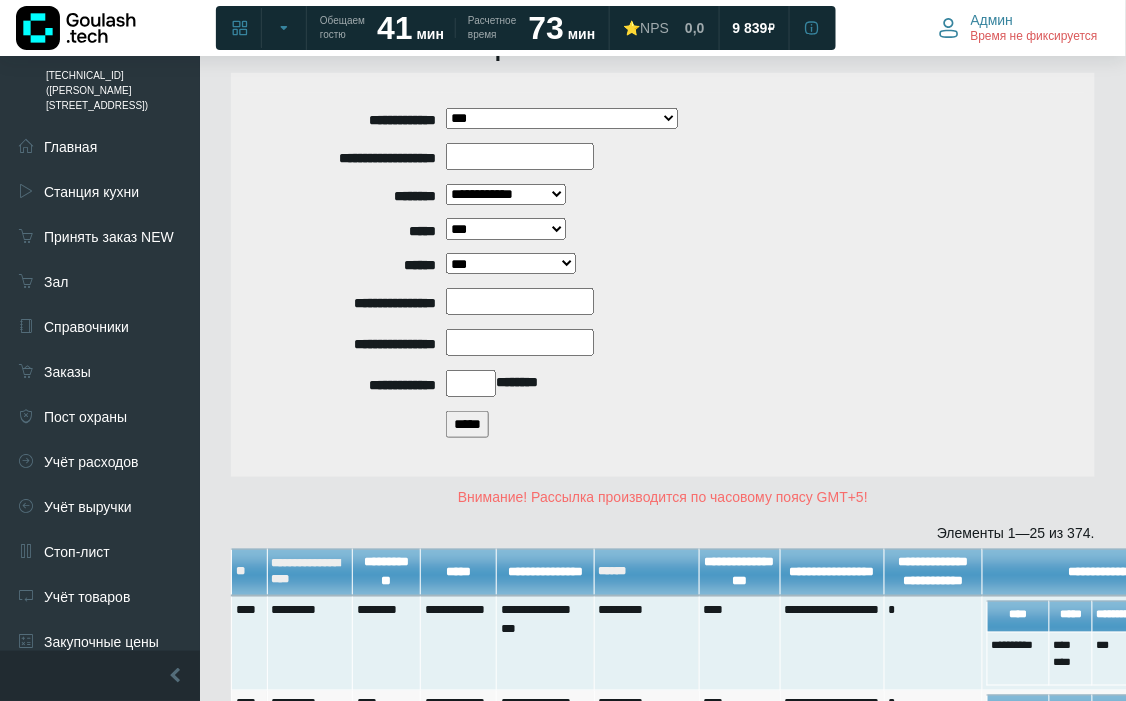 scroll, scrollTop: 493, scrollLeft: 0, axis: vertical 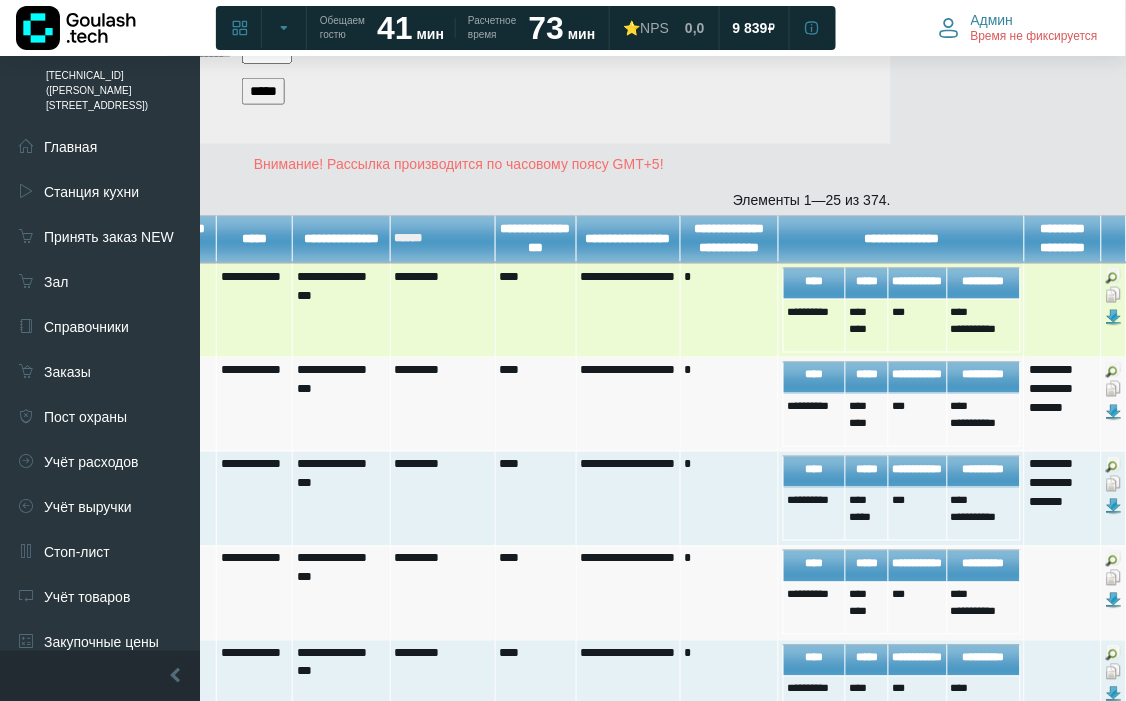 click at bounding box center (1114, 295) 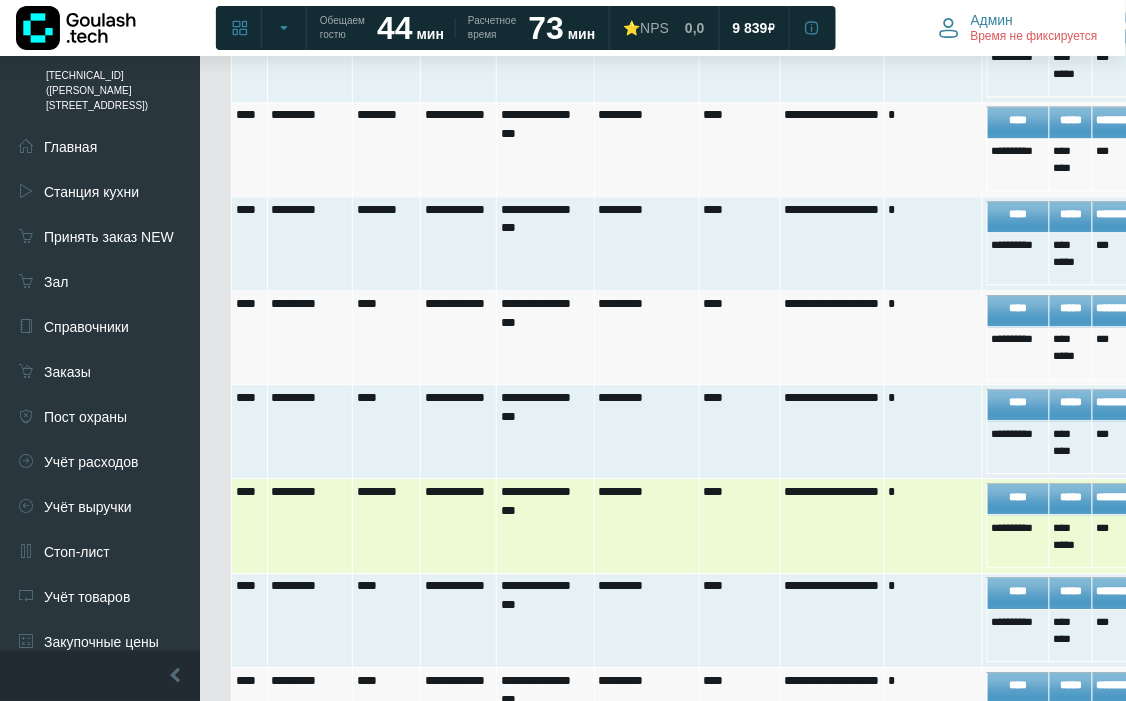 scroll, scrollTop: 826, scrollLeft: 0, axis: vertical 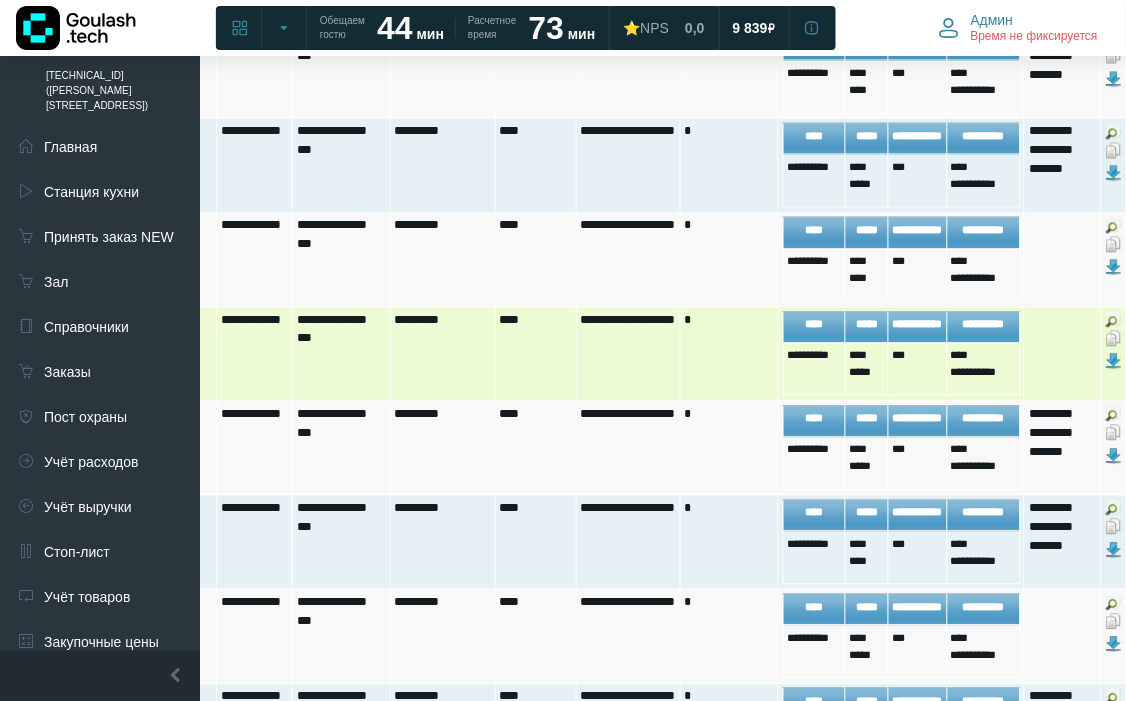 click at bounding box center (1114, 339) 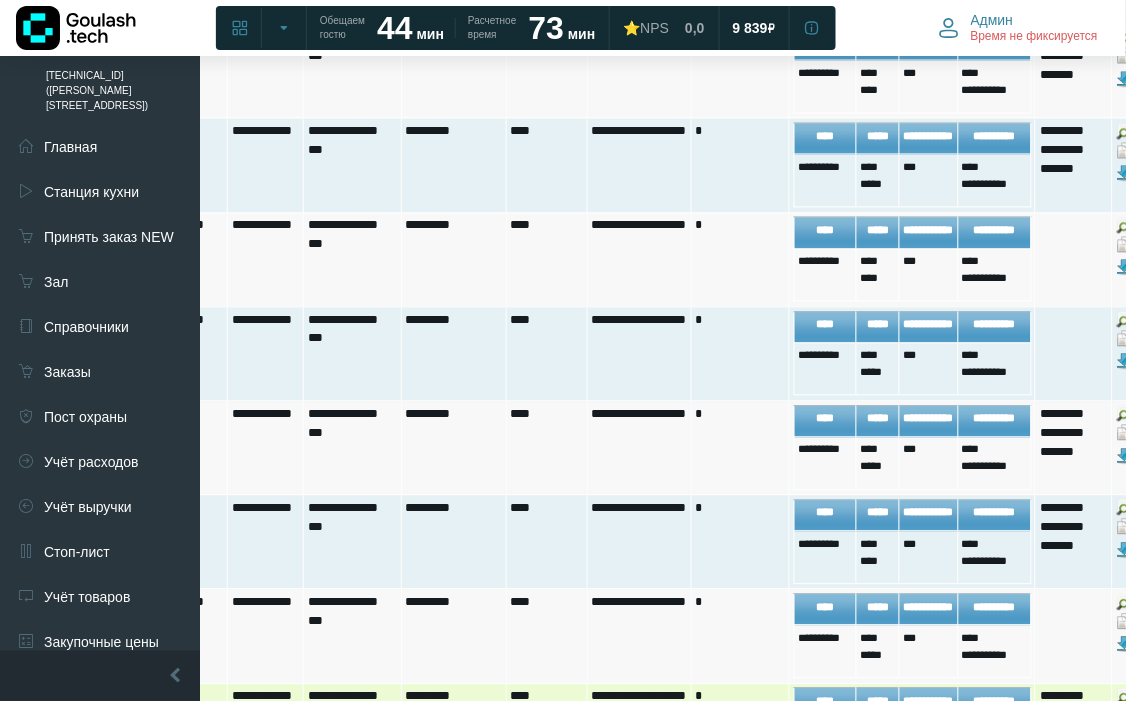 scroll, scrollTop: 1160, scrollLeft: 193, axis: both 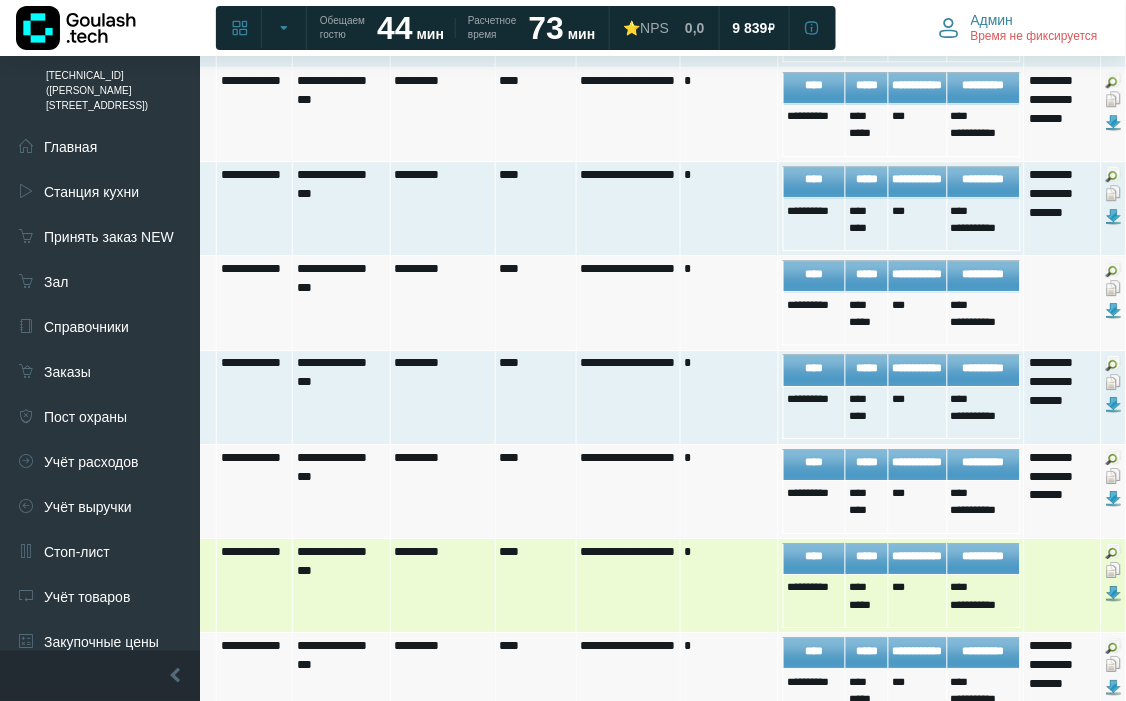 click at bounding box center [1114, 570] 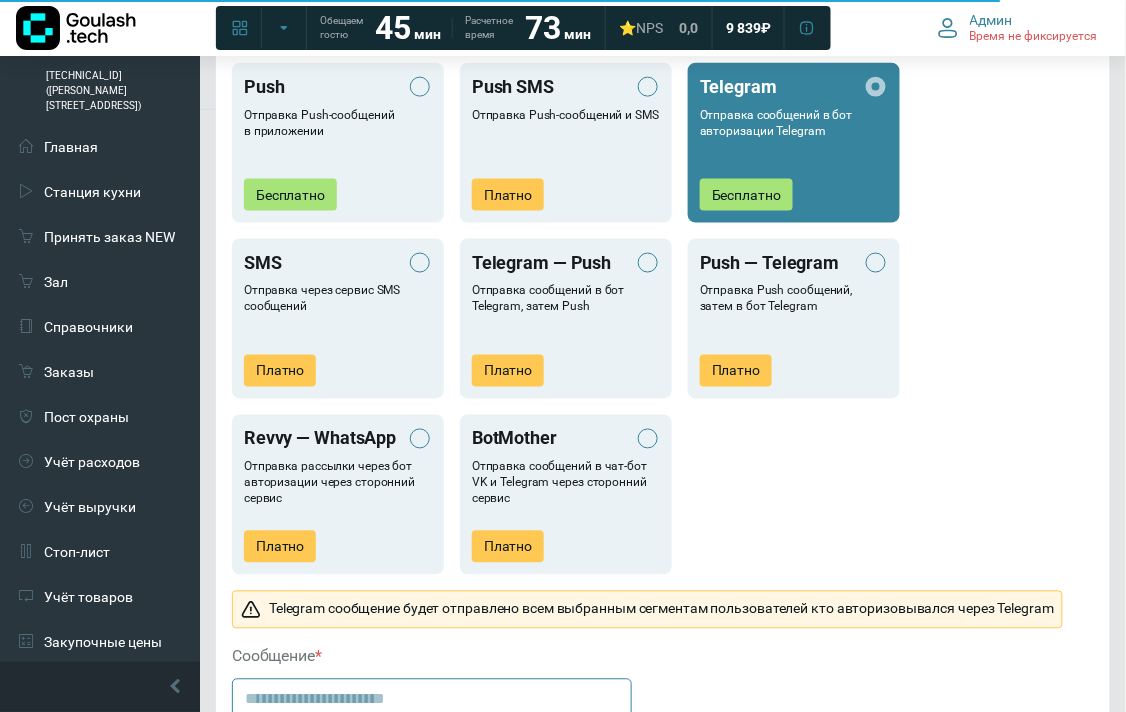 scroll, scrollTop: 1111, scrollLeft: 0, axis: vertical 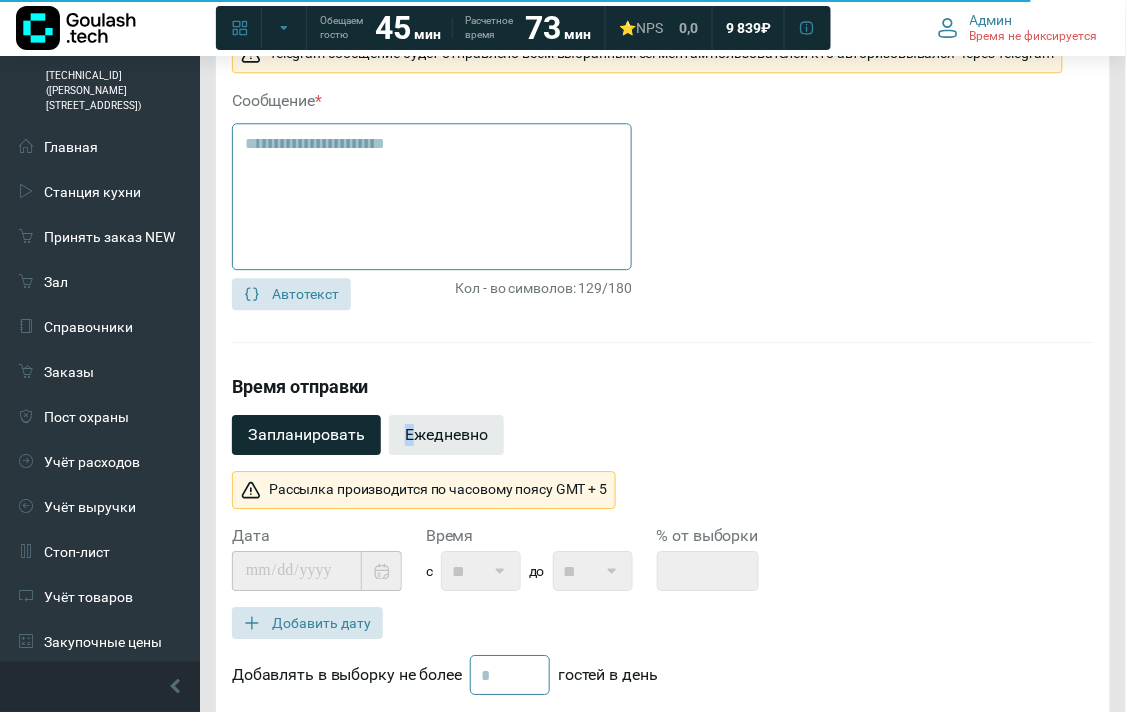 click on "**********" at bounding box center [663, 551] 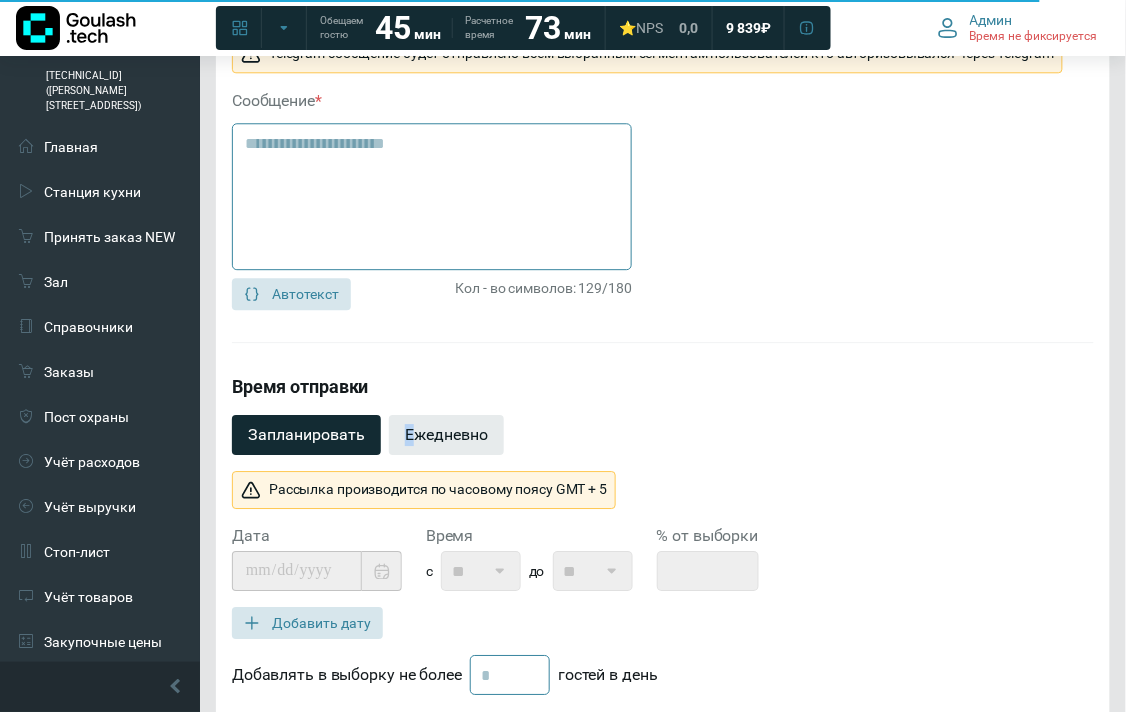 click on "Ежедневно" at bounding box center [446, 435] 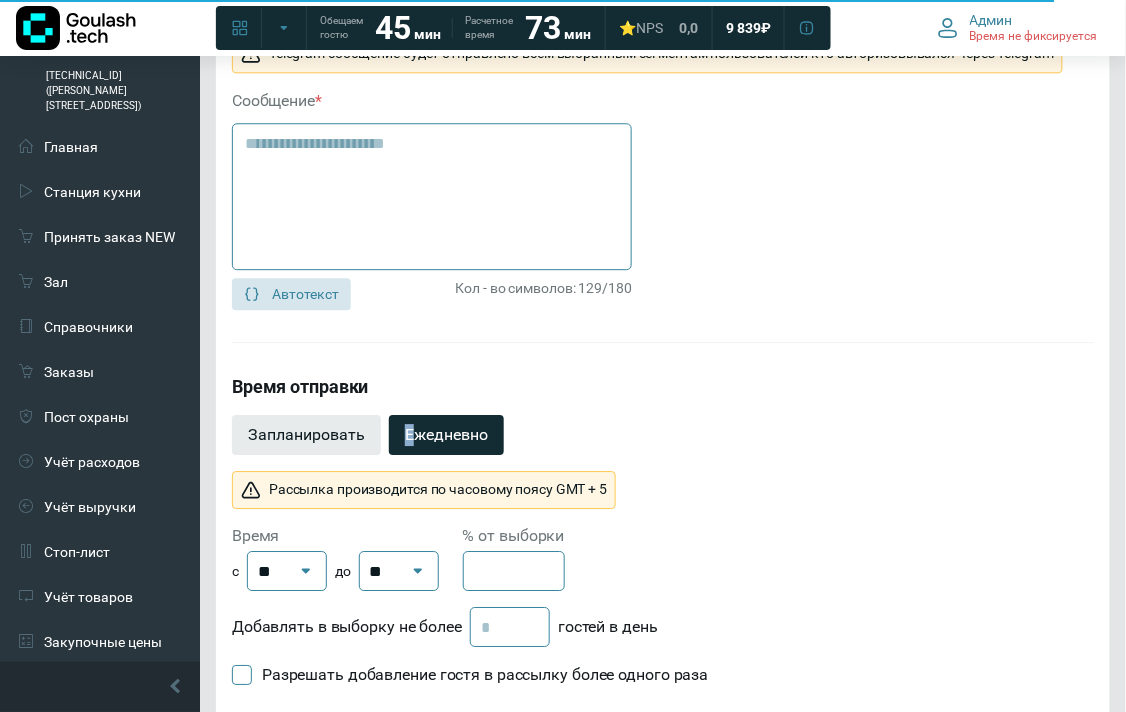 click on "Запланировать" at bounding box center (306, 435) 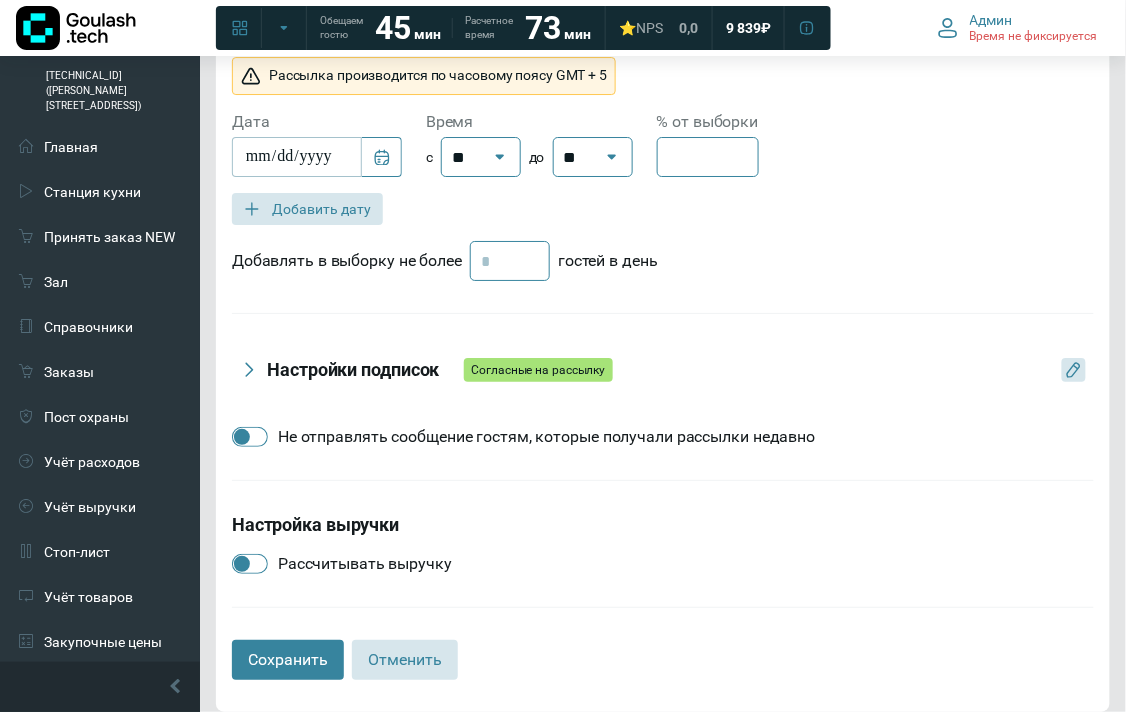 scroll, scrollTop: 971, scrollLeft: 0, axis: vertical 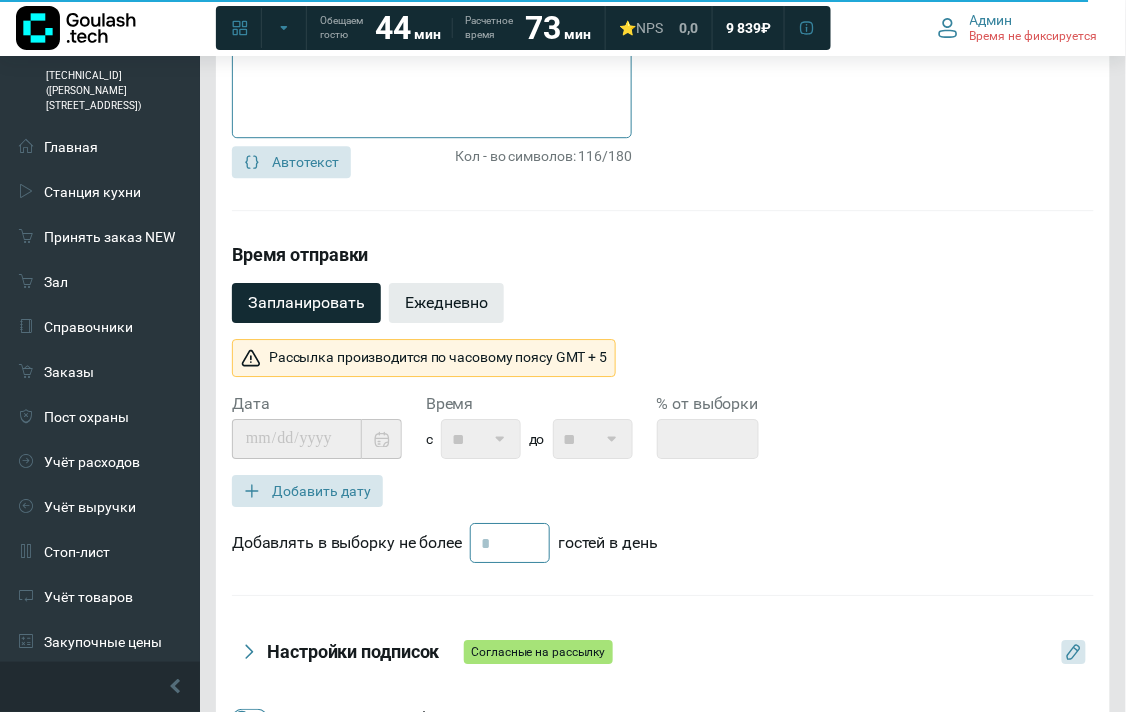 click on "Ежедневно" at bounding box center (446, 303) 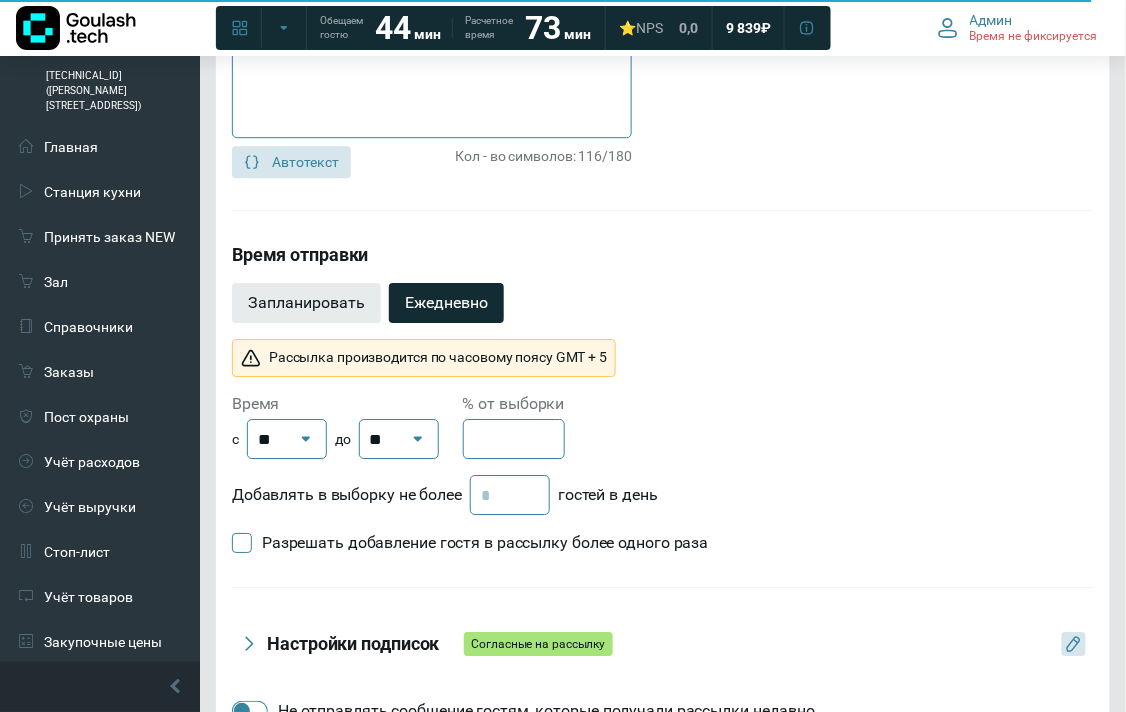 click on "Запланировать" 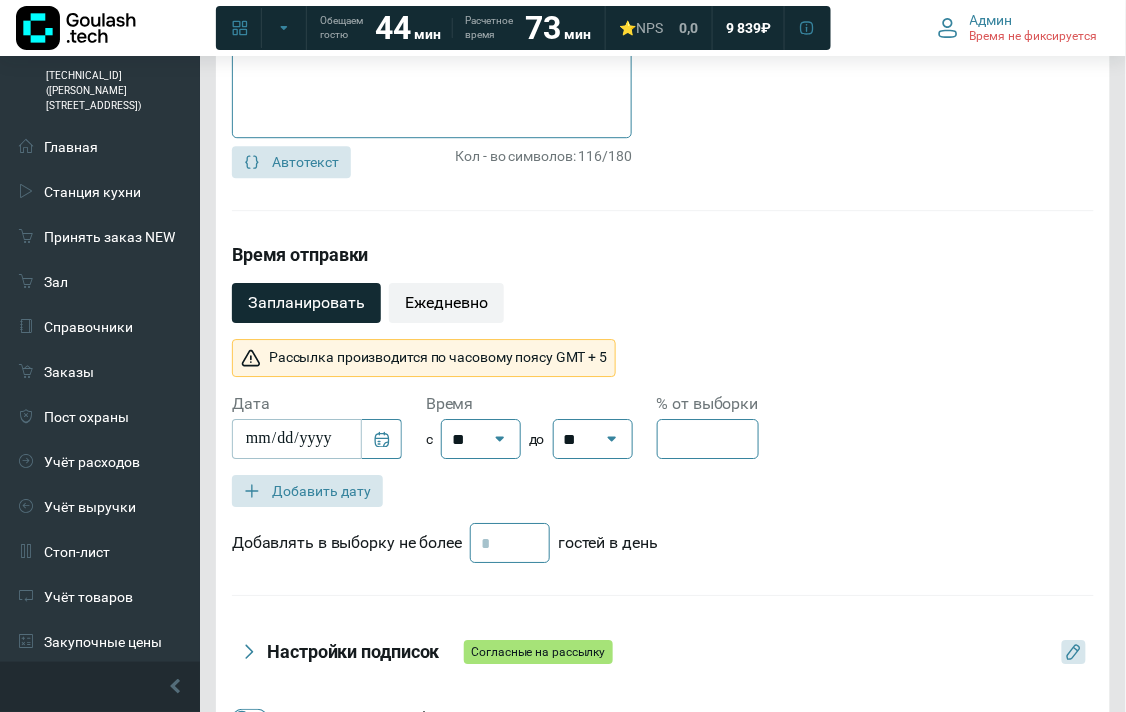 scroll, scrollTop: 777, scrollLeft: 0, axis: vertical 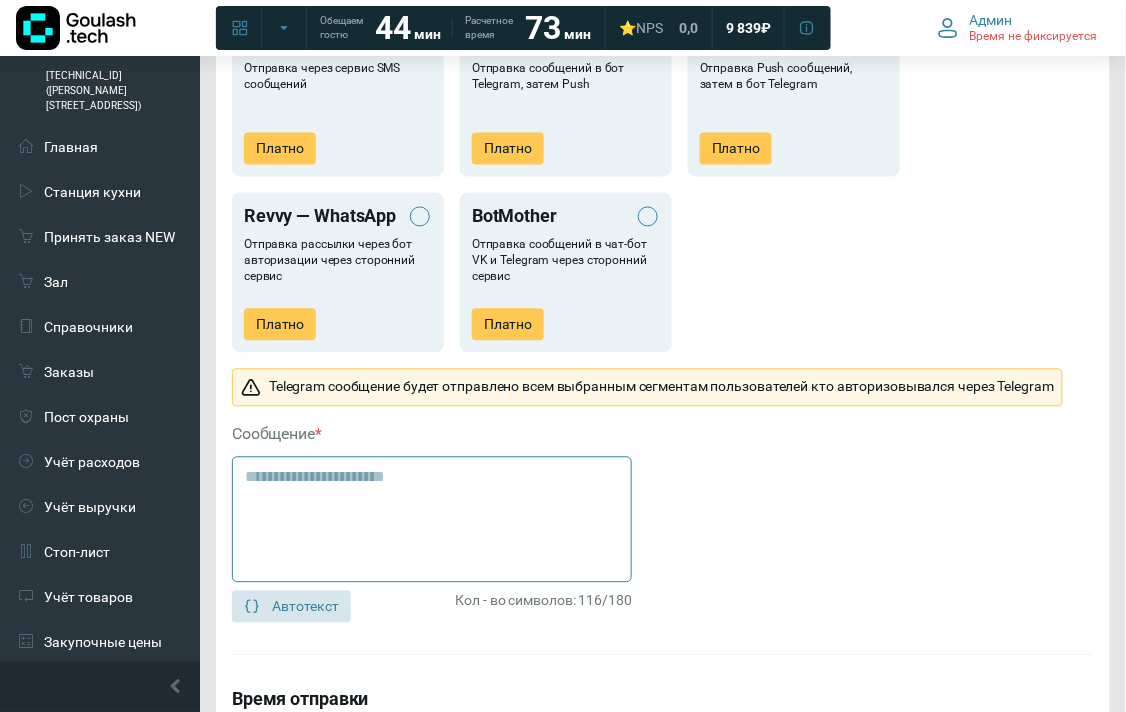 drag, startPoint x: 413, startPoint y: 454, endPoint x: 396, endPoint y: 491, distance: 40.718548 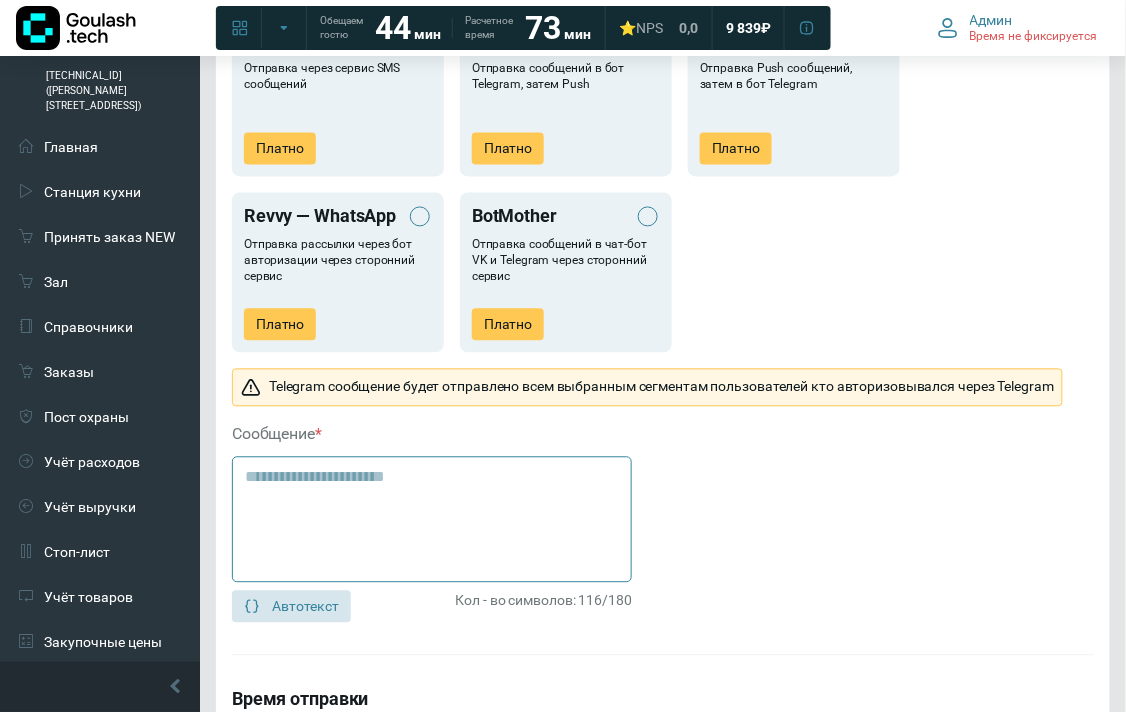 drag, startPoint x: 422, startPoint y: 475, endPoint x: 218, endPoint y: 475, distance: 204 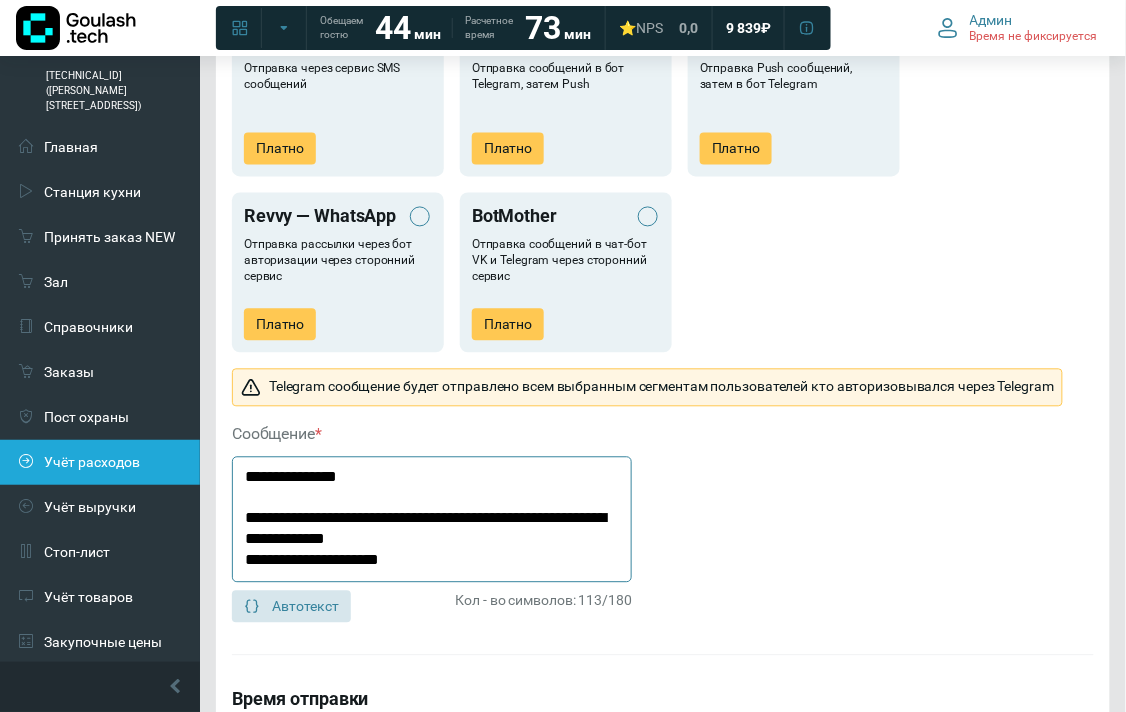 drag, startPoint x: 422, startPoint y: 485, endPoint x: 0, endPoint y: 447, distance: 423.70746 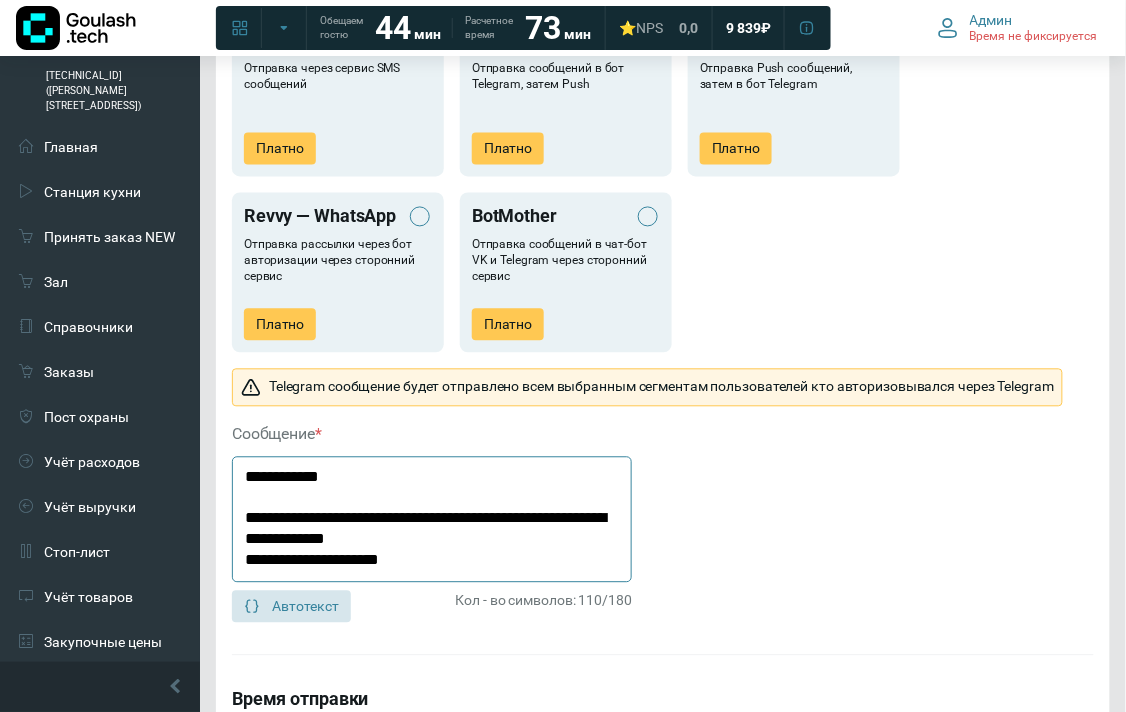 click on "**********" 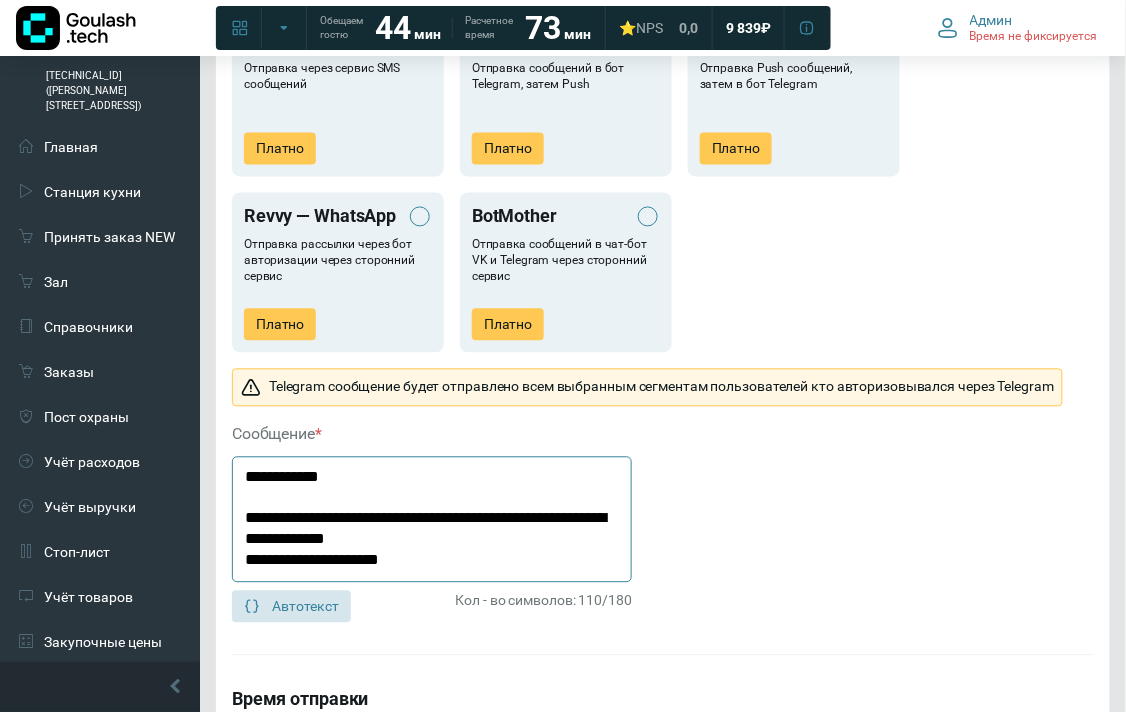 click on "**********" 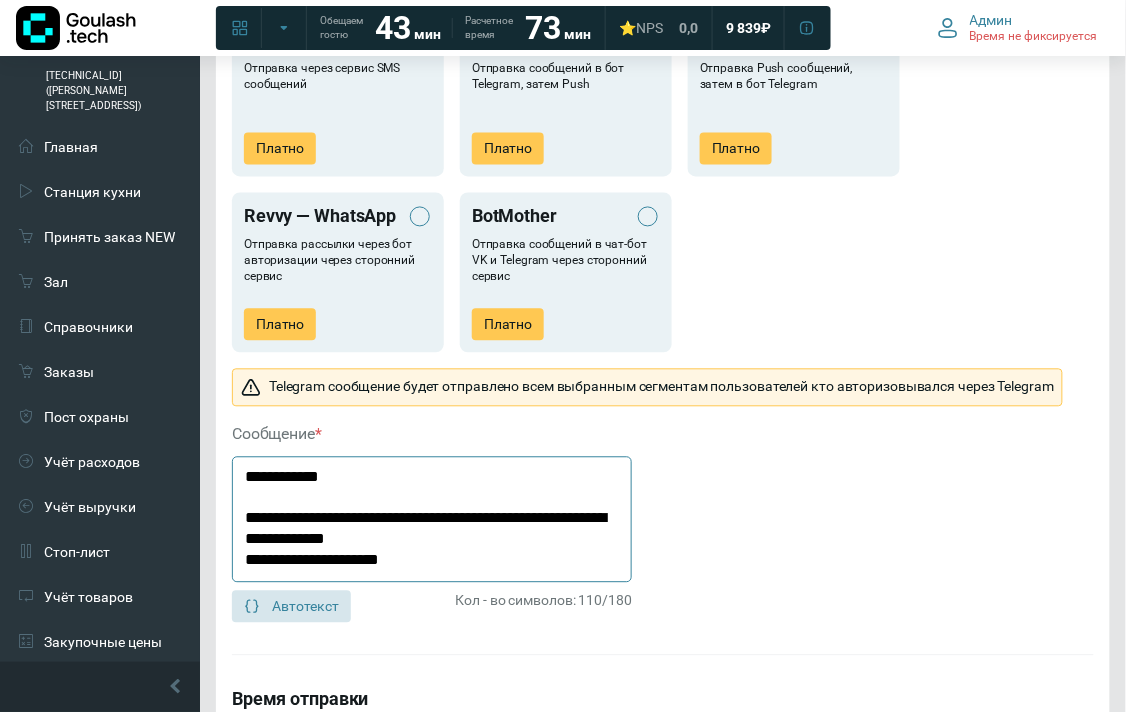 drag, startPoint x: 305, startPoint y: 517, endPoint x: 252, endPoint y: 520, distance: 53.08484 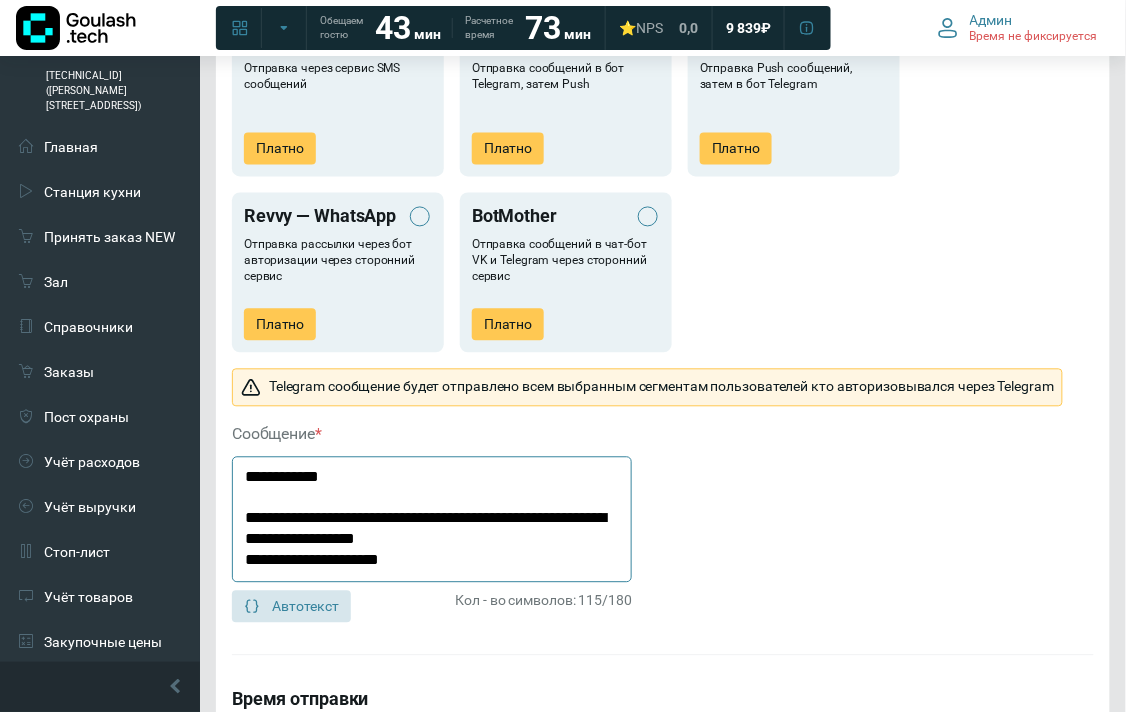 drag, startPoint x: 425, startPoint y: 561, endPoint x: 234, endPoint y: 563, distance: 191.01047 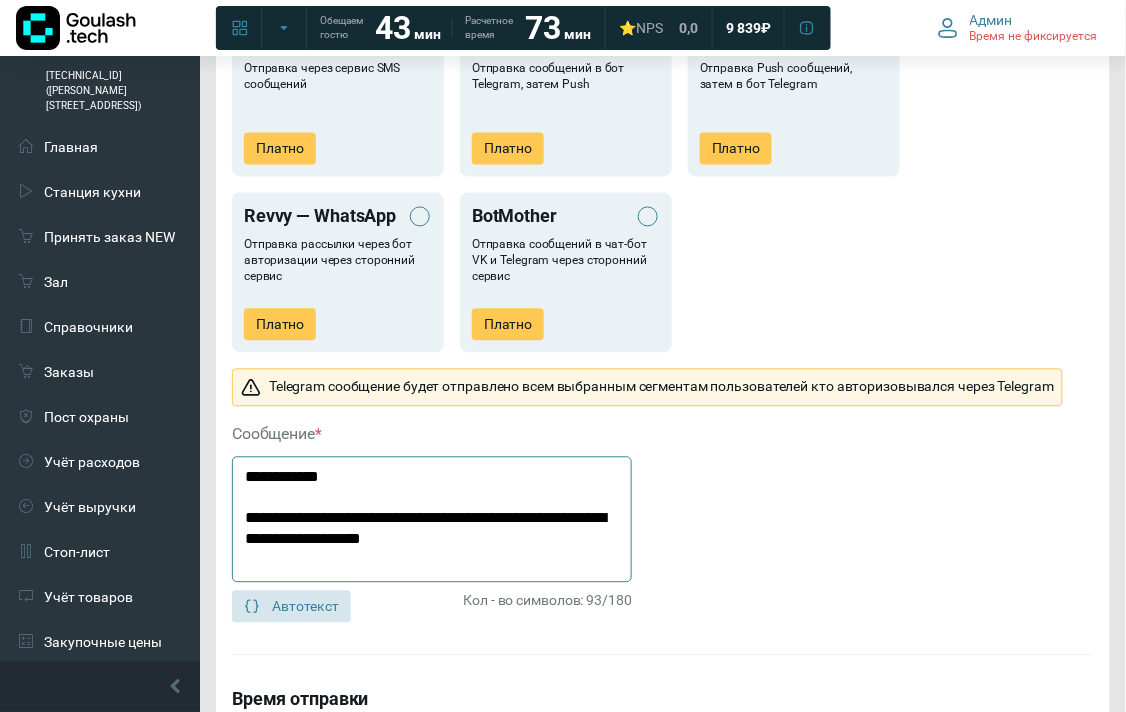 click on "**********" 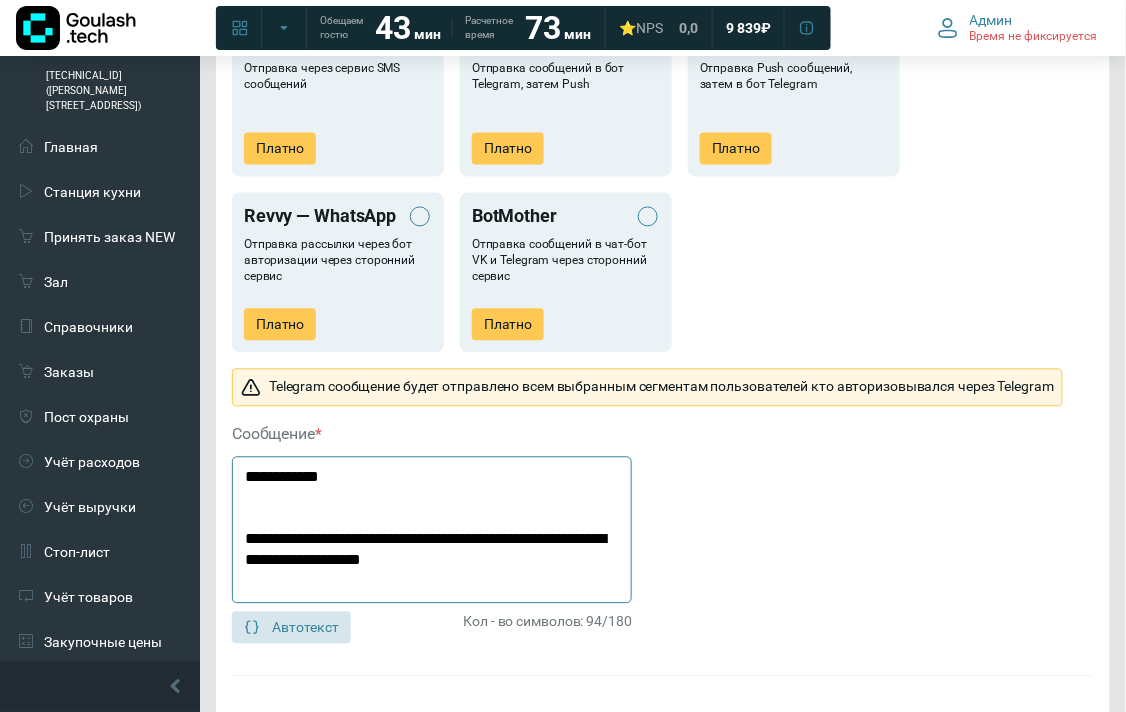 paste on "**********" 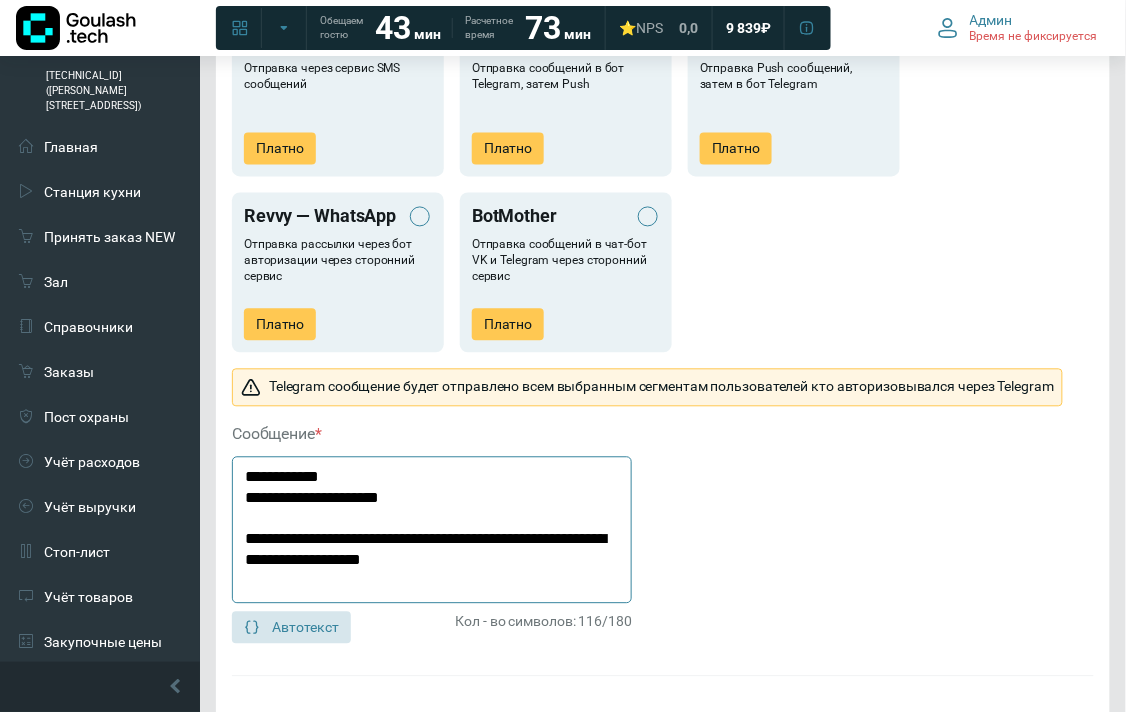 drag, startPoint x: 427, startPoint y: 505, endPoint x: 243, endPoint y: 497, distance: 184.17383 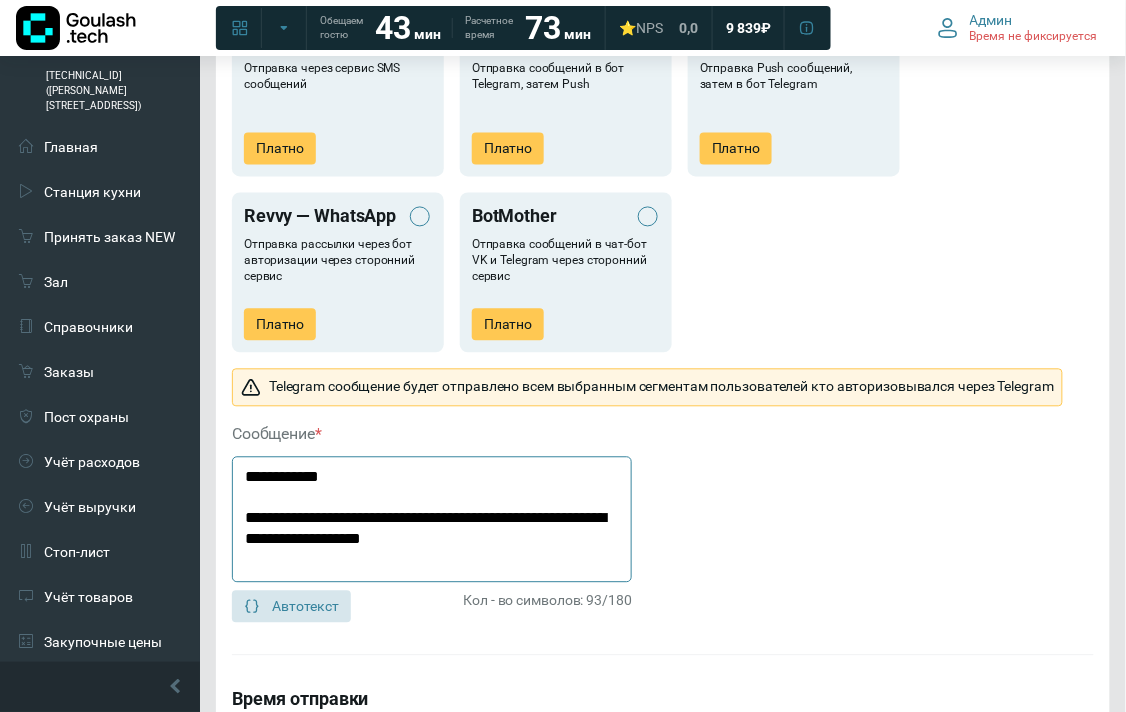 click on "**********" 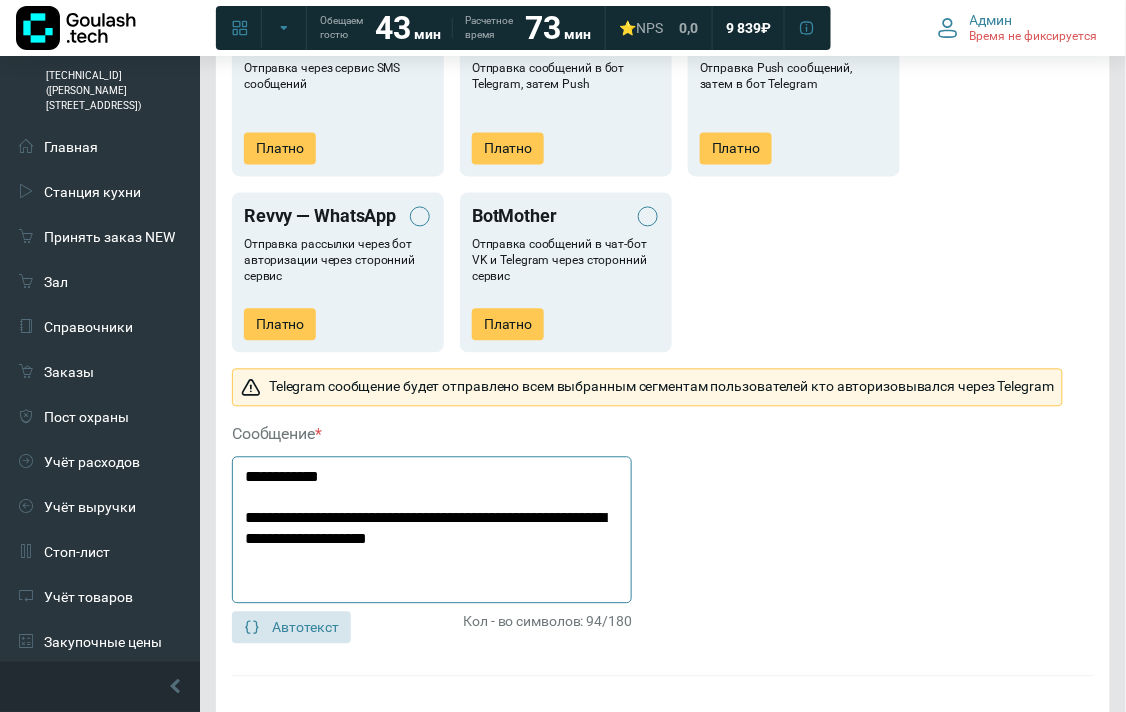 paste on "**********" 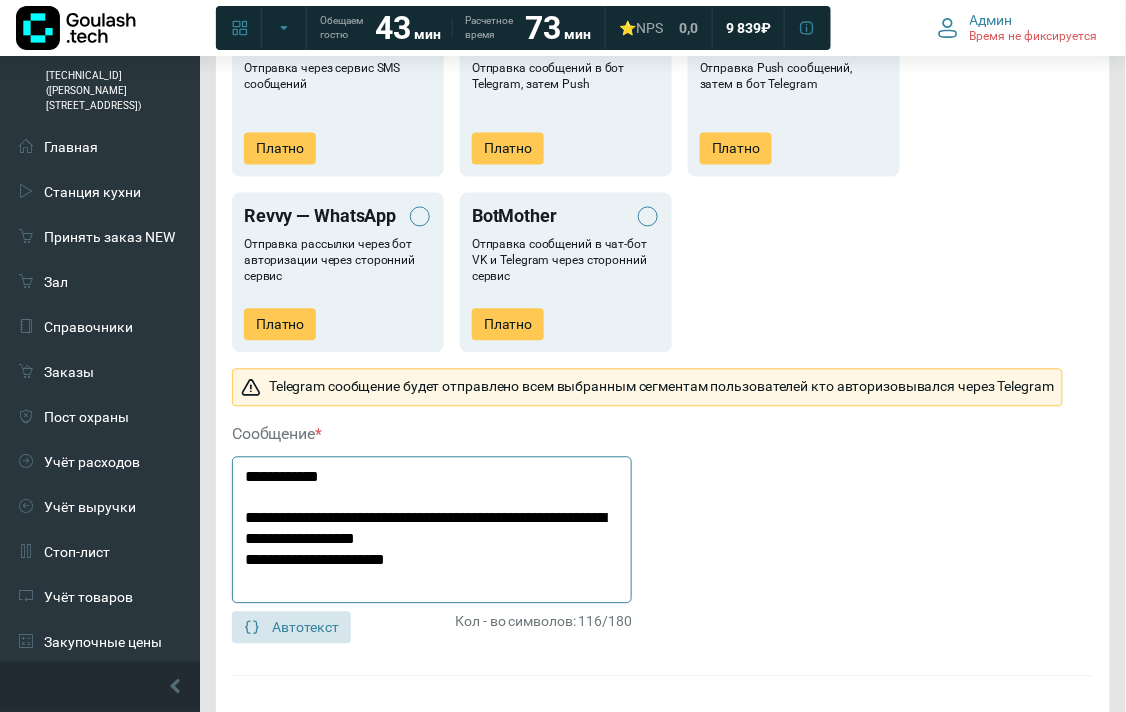 scroll, scrollTop: 1111, scrollLeft: 0, axis: vertical 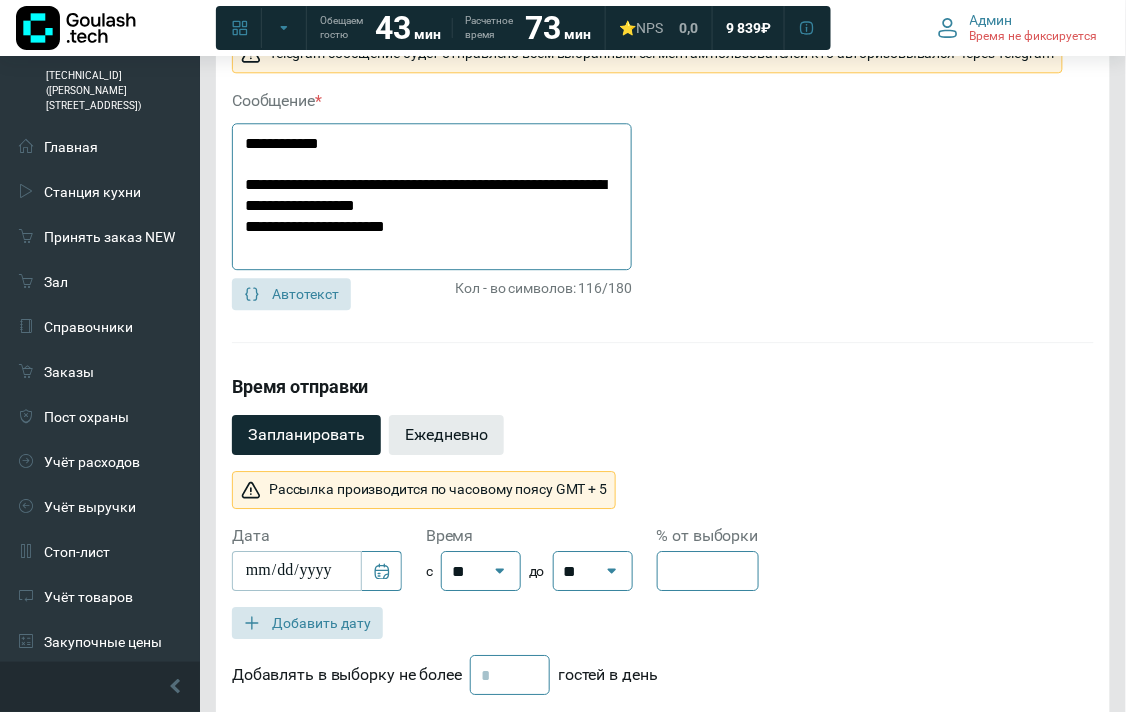 type on "**********" 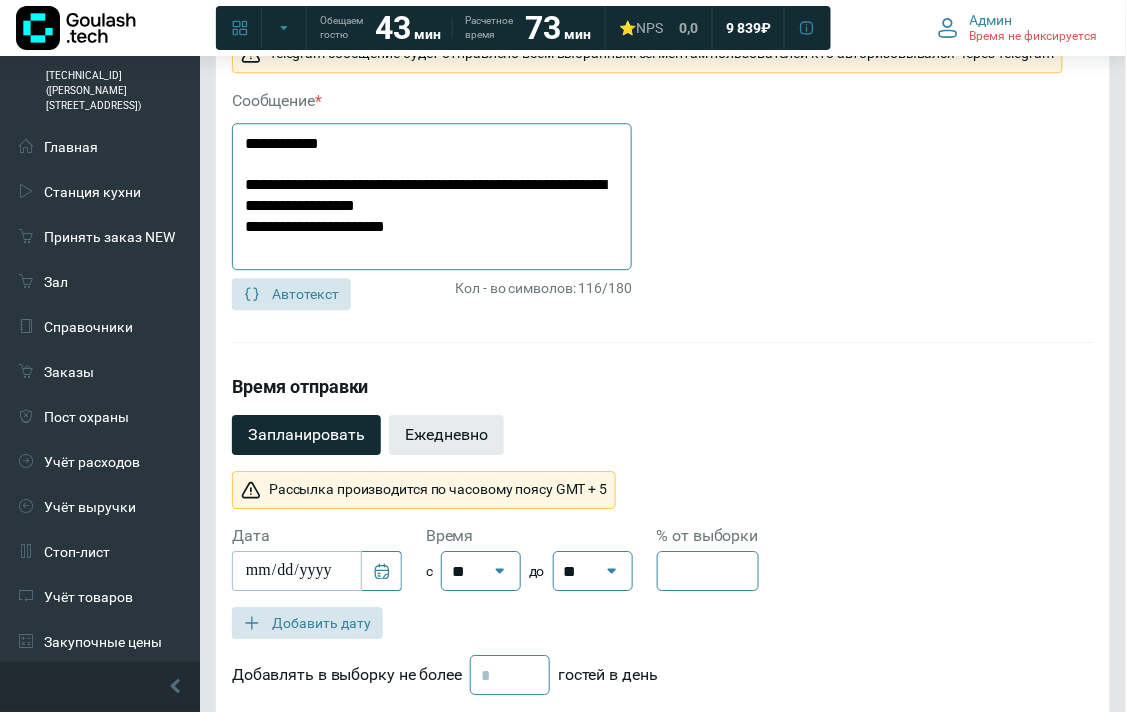 click on "Ежедневно" at bounding box center [446, 435] 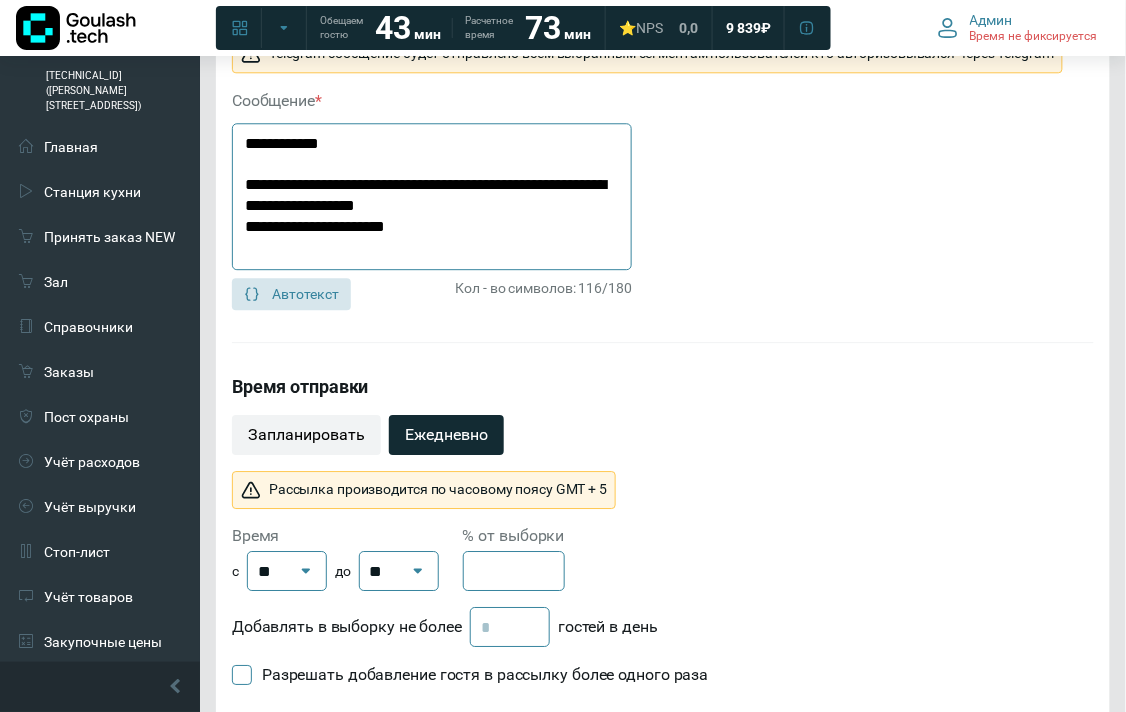 click on "Время отправки Запланировать Ежедневно Рассылка производится по часовому поясу GMT + 5 Время с  ** 00 01 02 03 04 05 06 07 08 09 10 11 12 13 14 15 16 17 18 19 20 21 22 23  до  ** 01 02 03 04 05 06 07 08 09 10 11 12 13 14 15 16 17 18 19 20 21 22 23 24 % от выборки *** Добавлять в выборку не более  *****  гостей в день Разрешать добавление гостя в рассылку более одного раза" at bounding box center [663, 547] 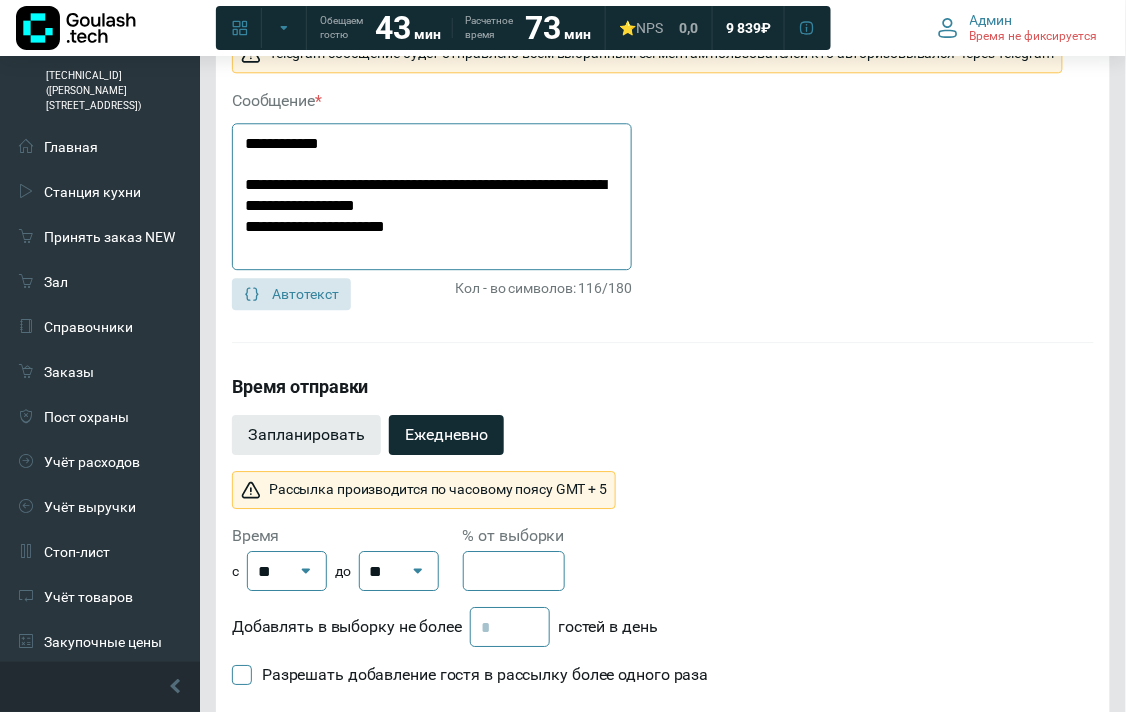drag, startPoint x: 304, startPoint y: 457, endPoint x: 308, endPoint y: 441, distance: 16.492422 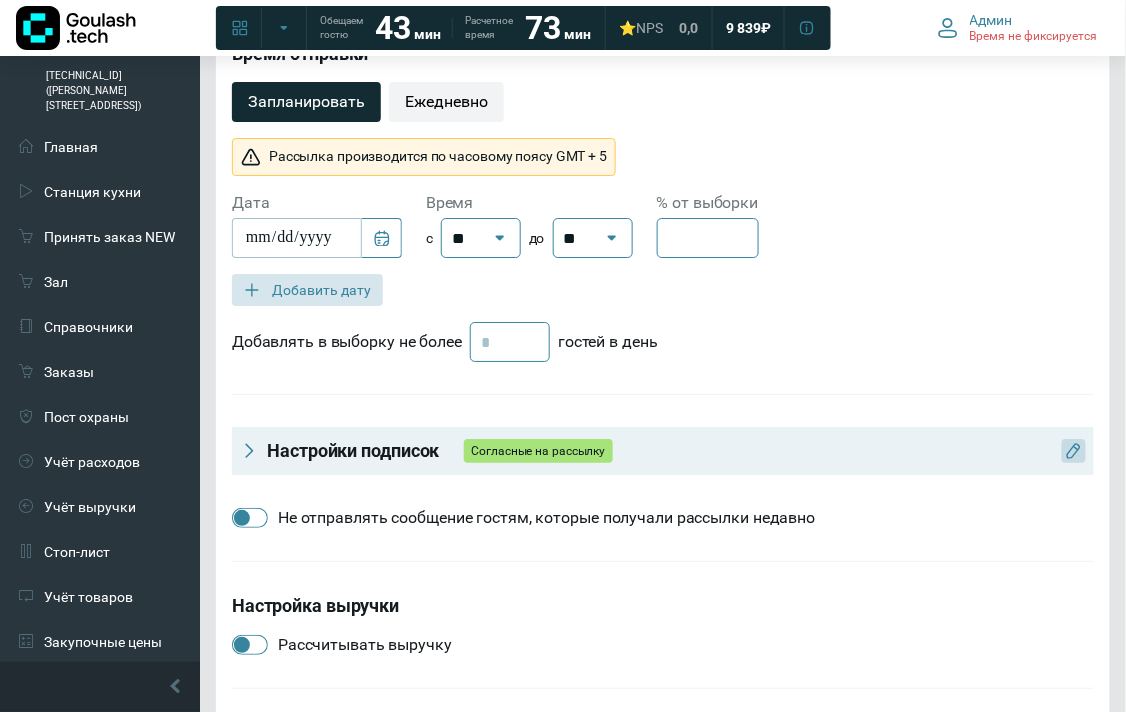 scroll, scrollTop: 1526, scrollLeft: 0, axis: vertical 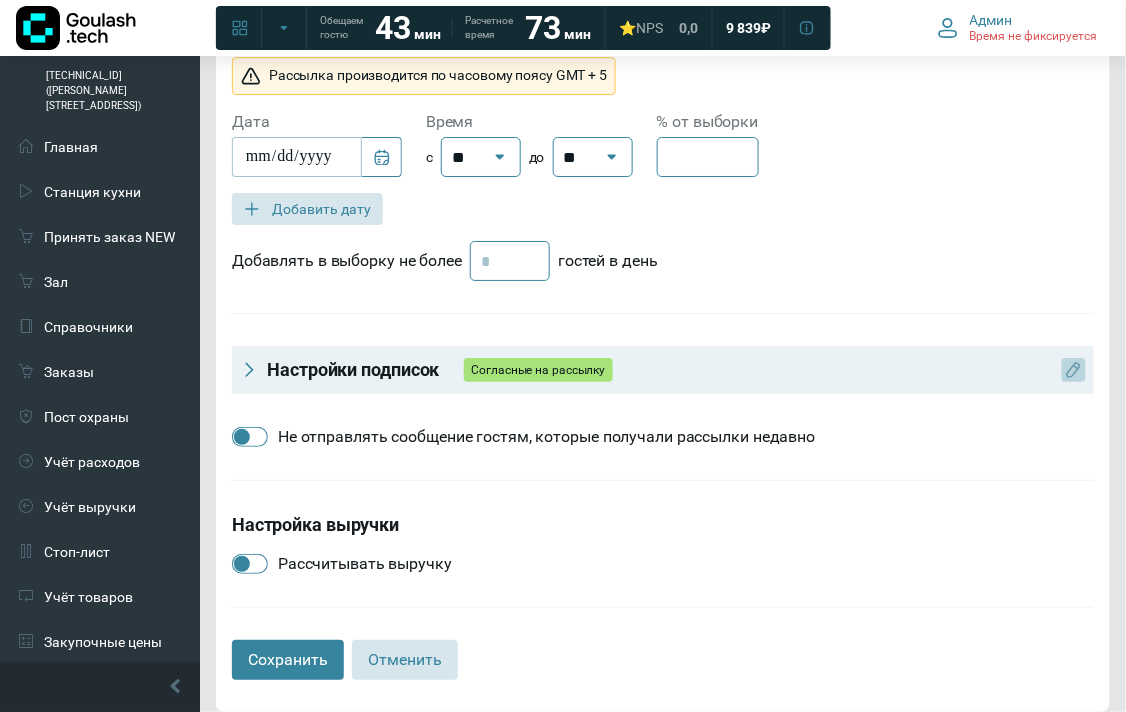 click 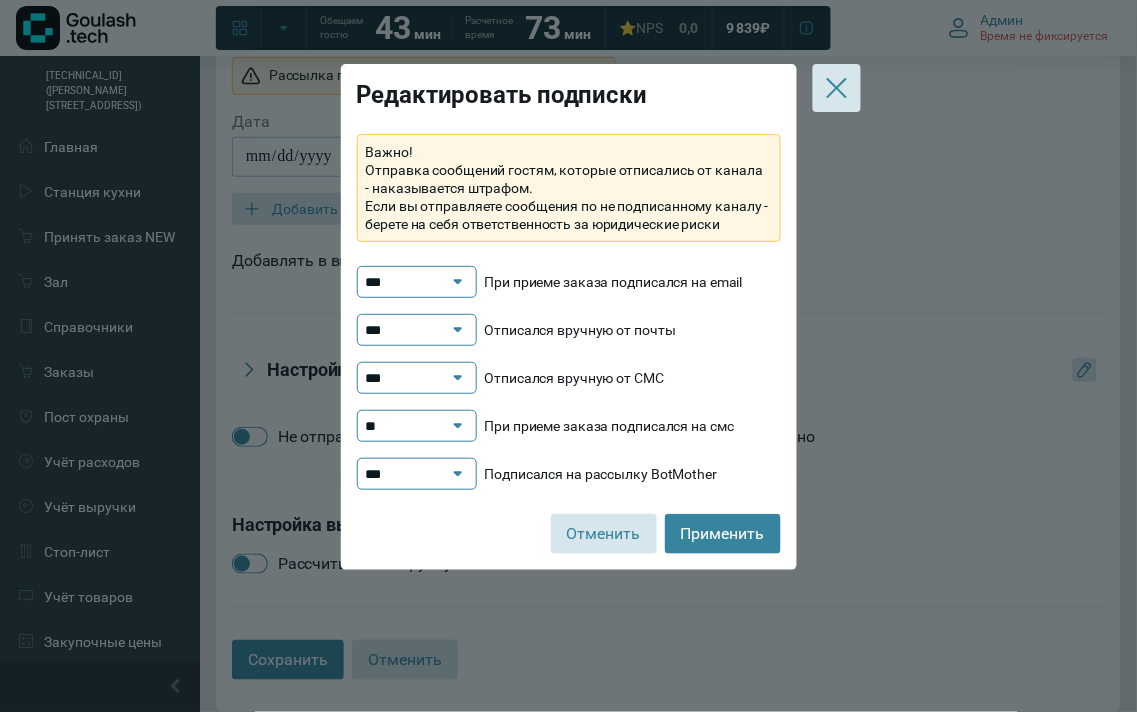 click on "***" at bounding box center (407, 378) 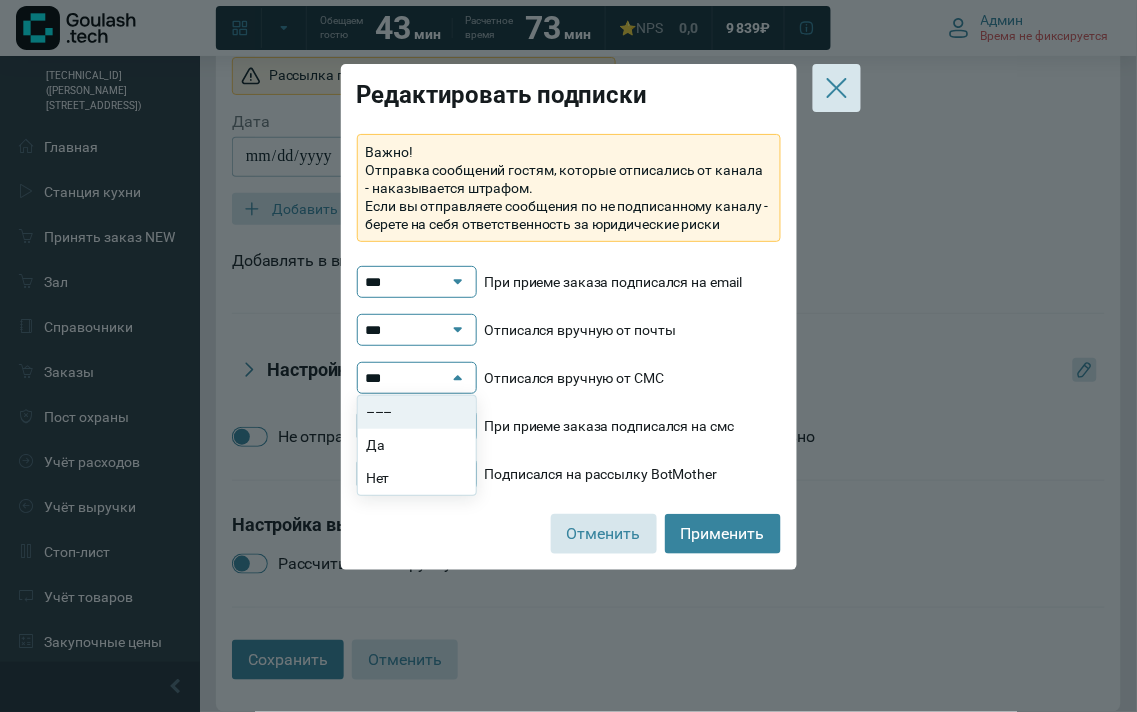click on "***" at bounding box center (407, 378) 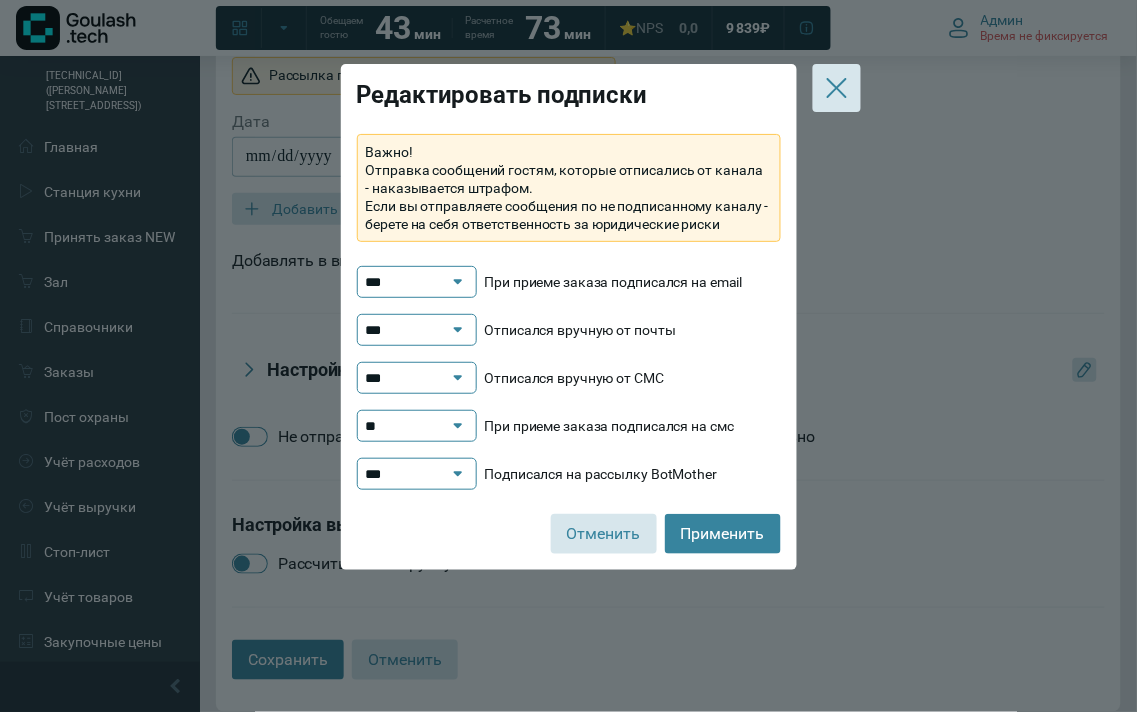 click on "***" at bounding box center [407, 378] 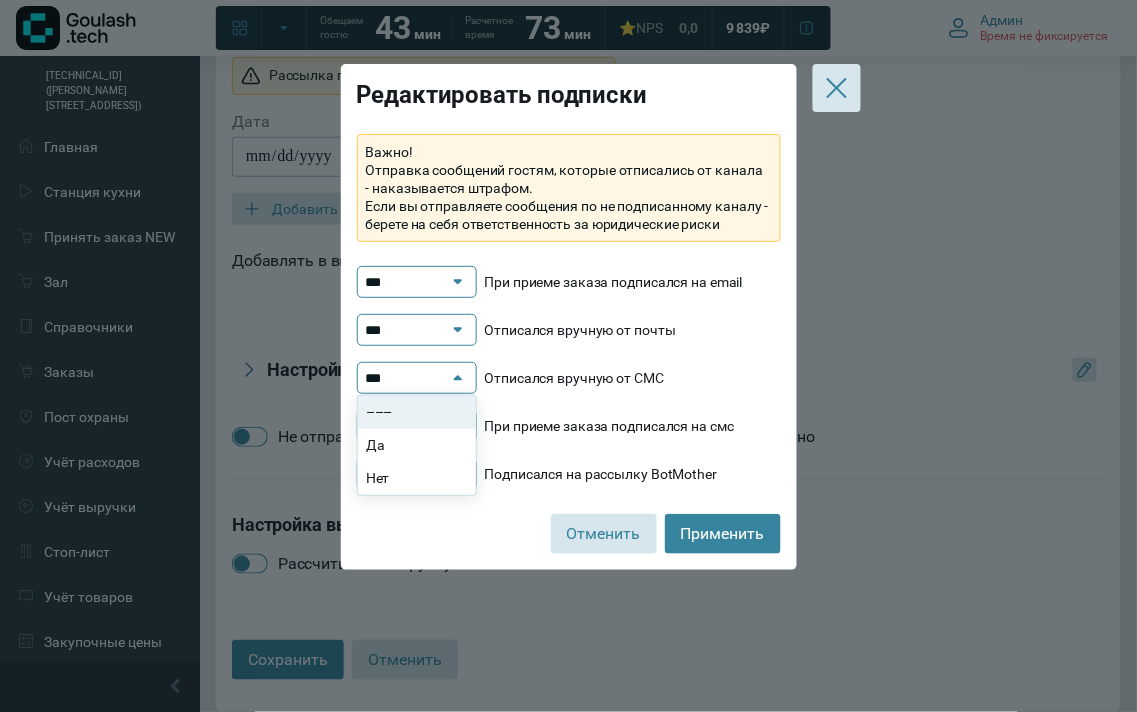 click on "–––" 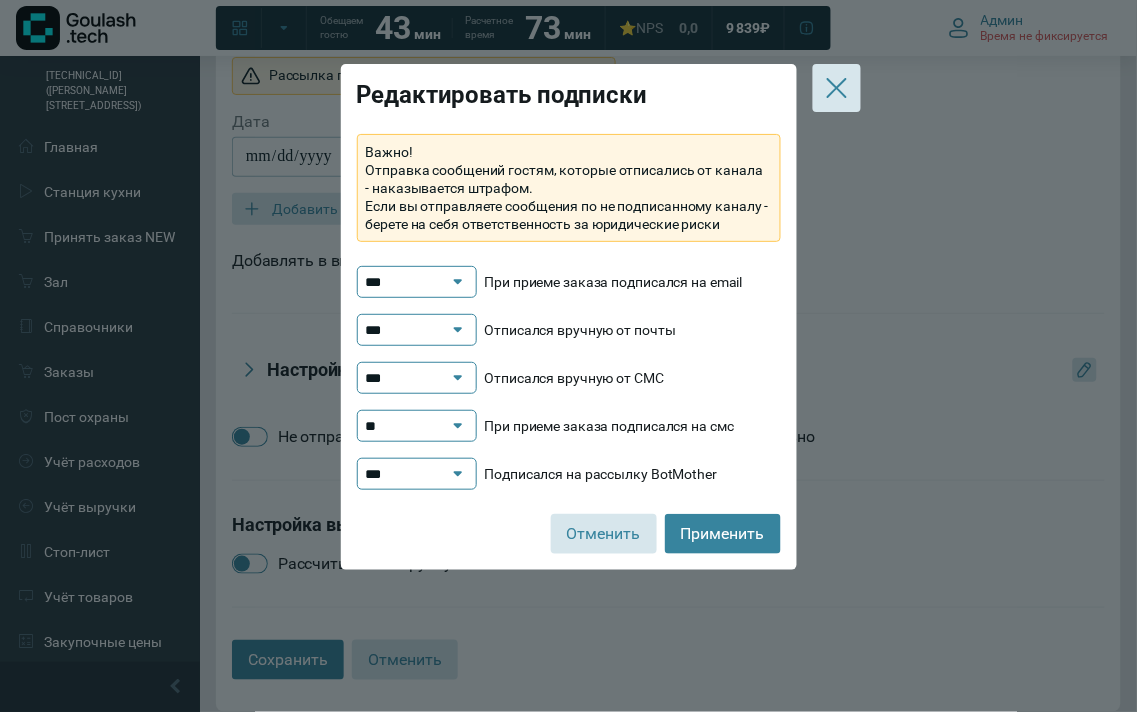 drag, startPoint x: 416, startPoint y: 411, endPoint x: 411, endPoint y: 432, distance: 21.587032 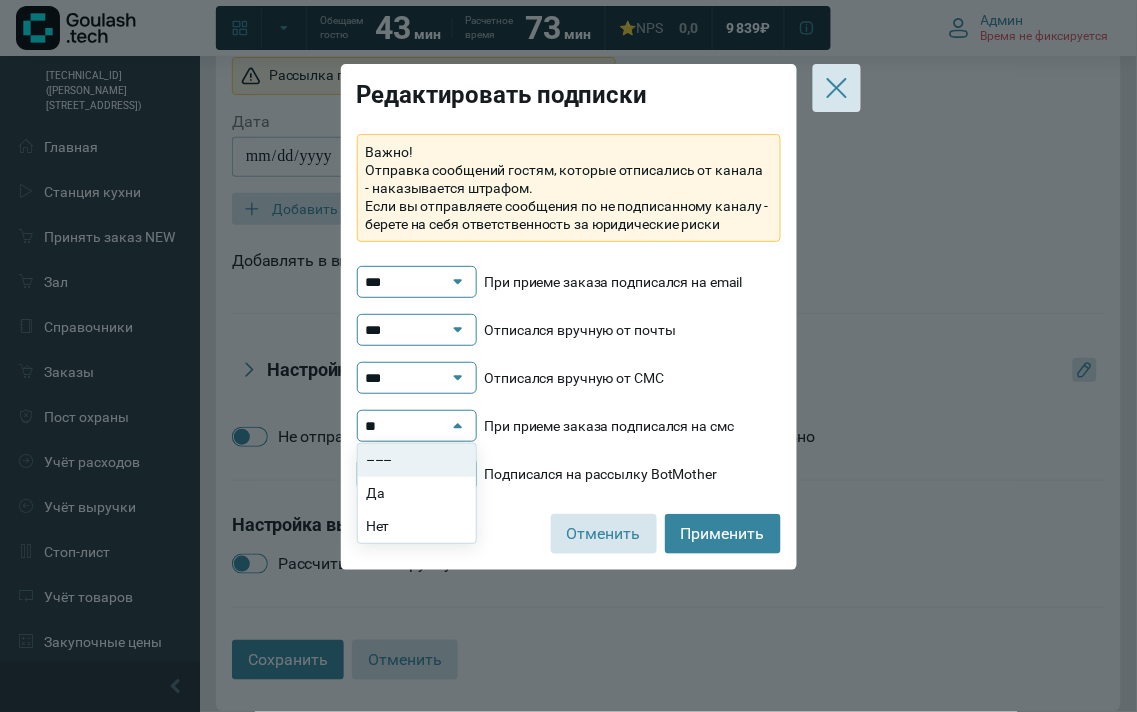 click on "**" at bounding box center (407, 426) 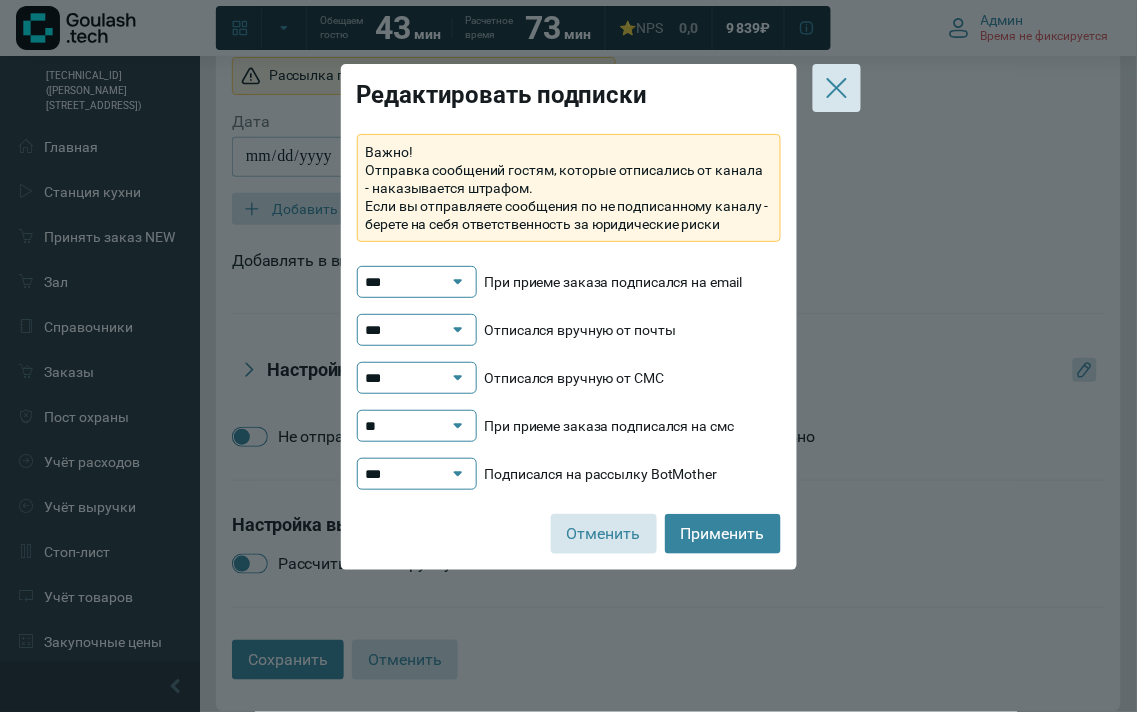 click on "***" at bounding box center [407, 474] 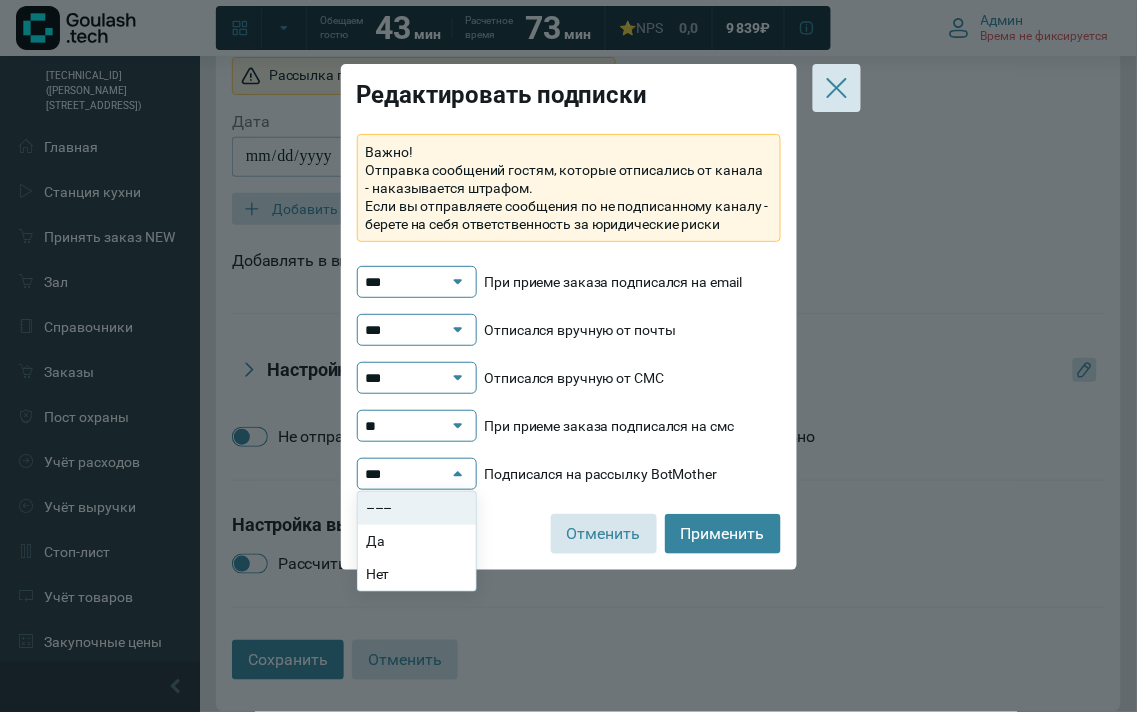 click on "**" at bounding box center [407, 426] 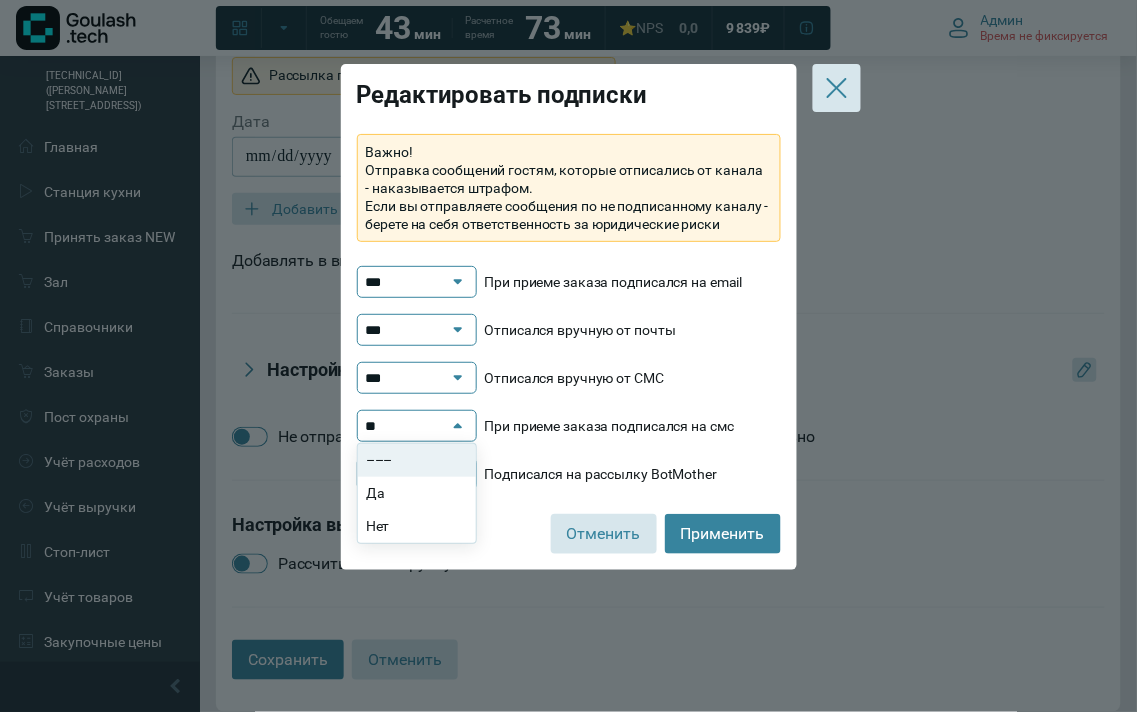 click on "**" at bounding box center [407, 426] 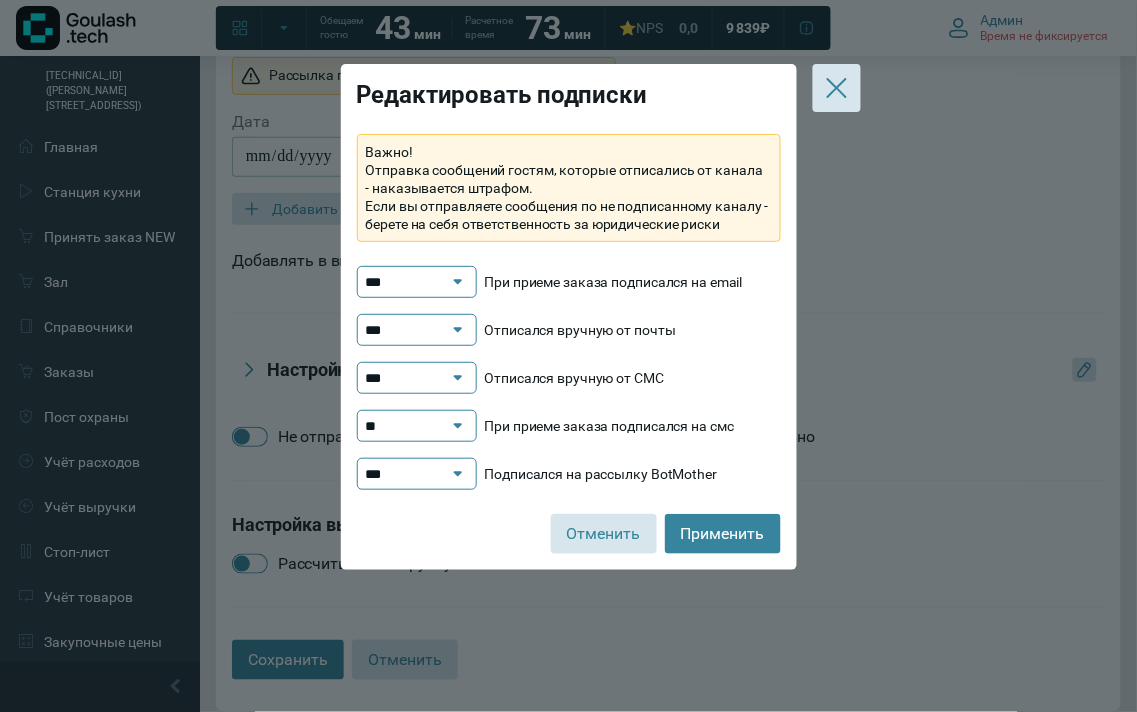 click on "**" at bounding box center (407, 426) 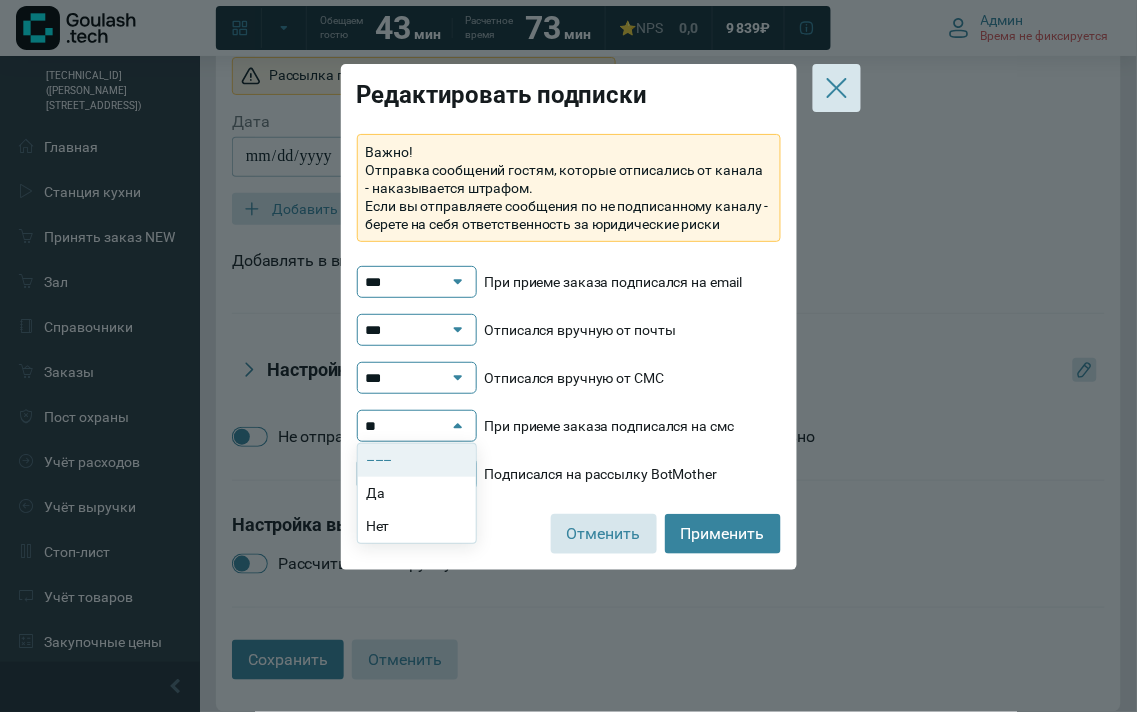 click on "–––" 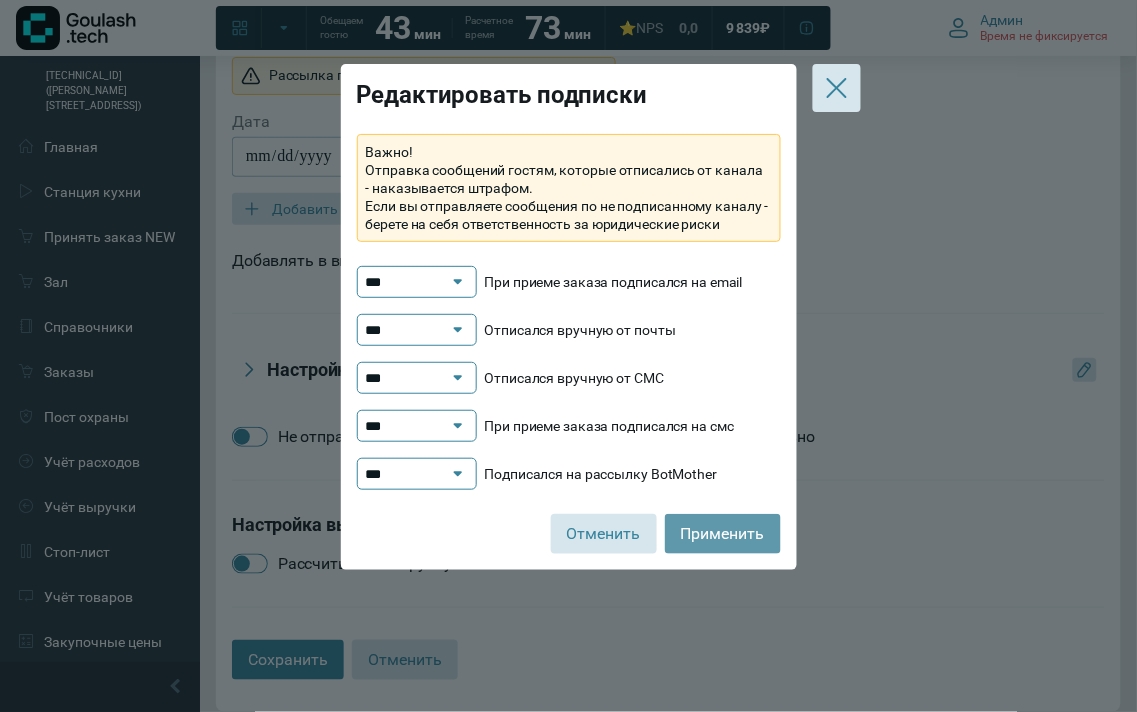 click on "Применить" at bounding box center [723, 534] 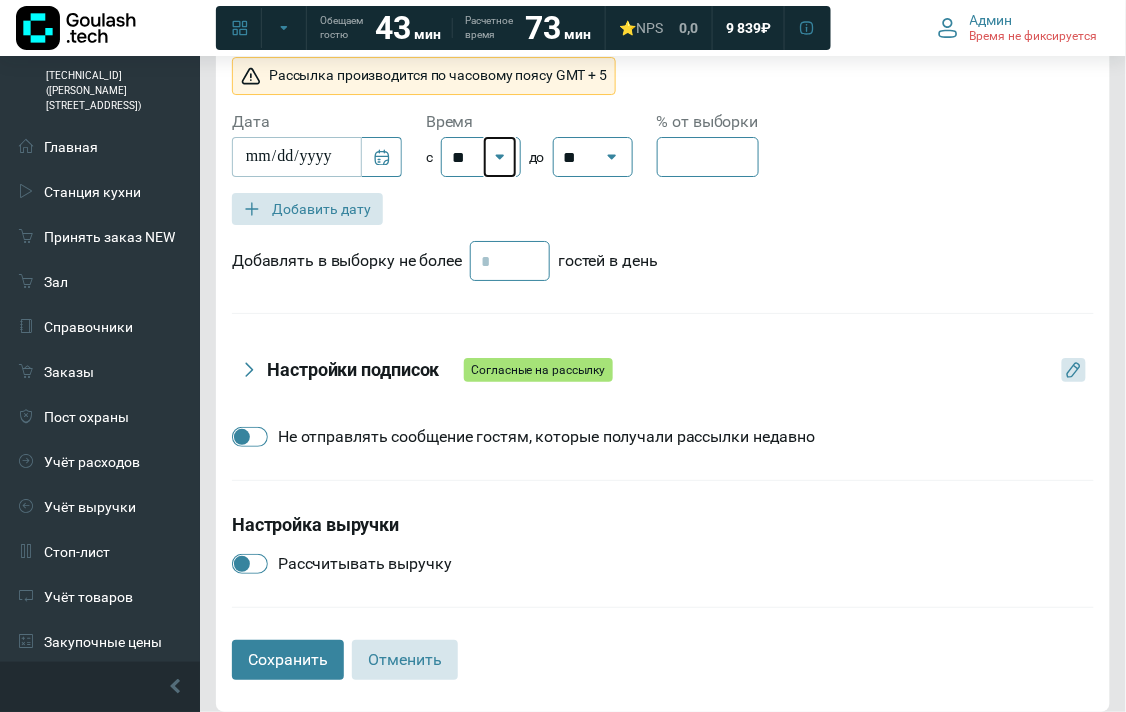click 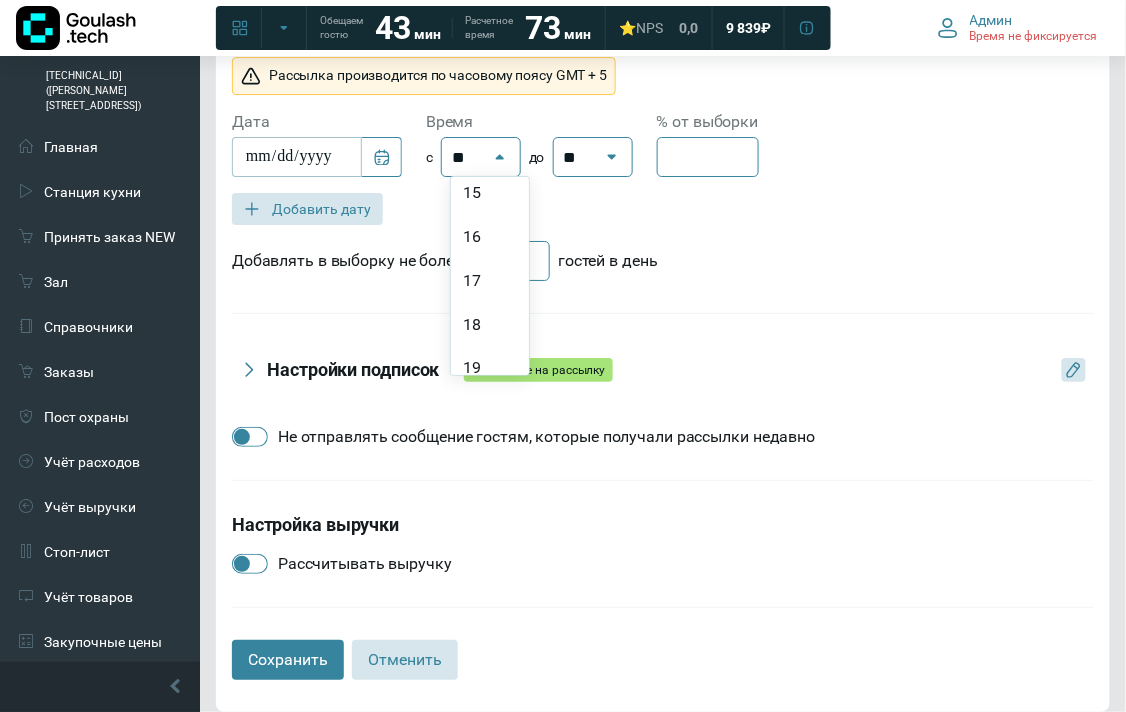 scroll, scrollTop: 555, scrollLeft: 0, axis: vertical 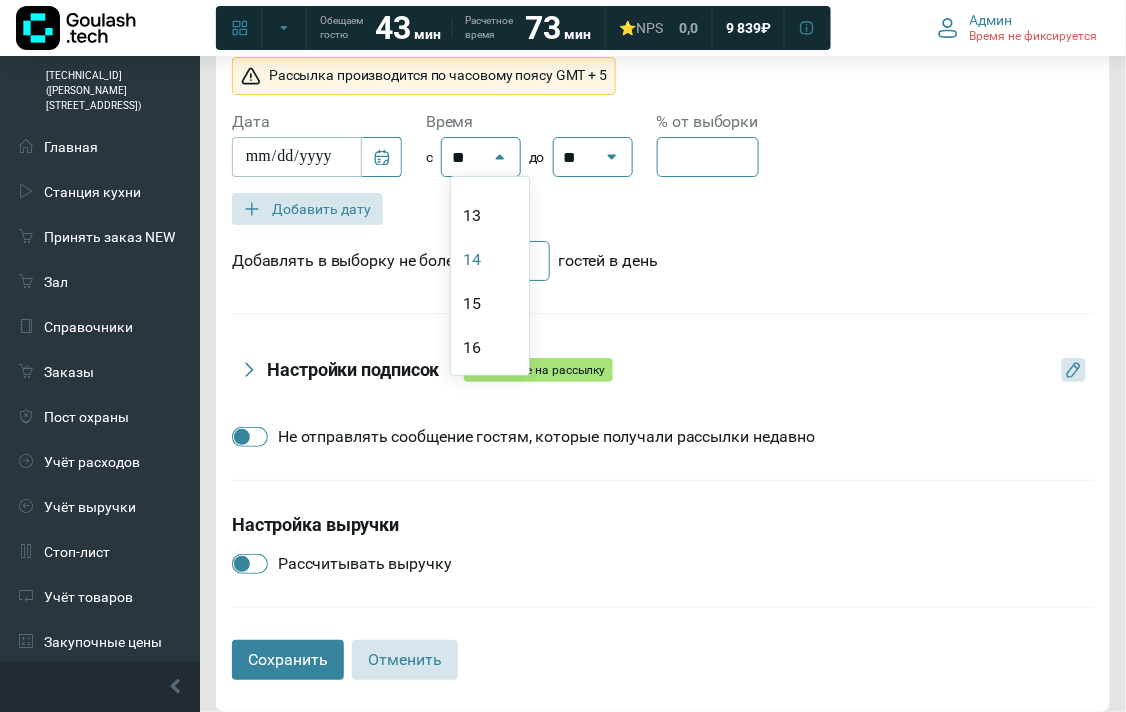 click on "14" 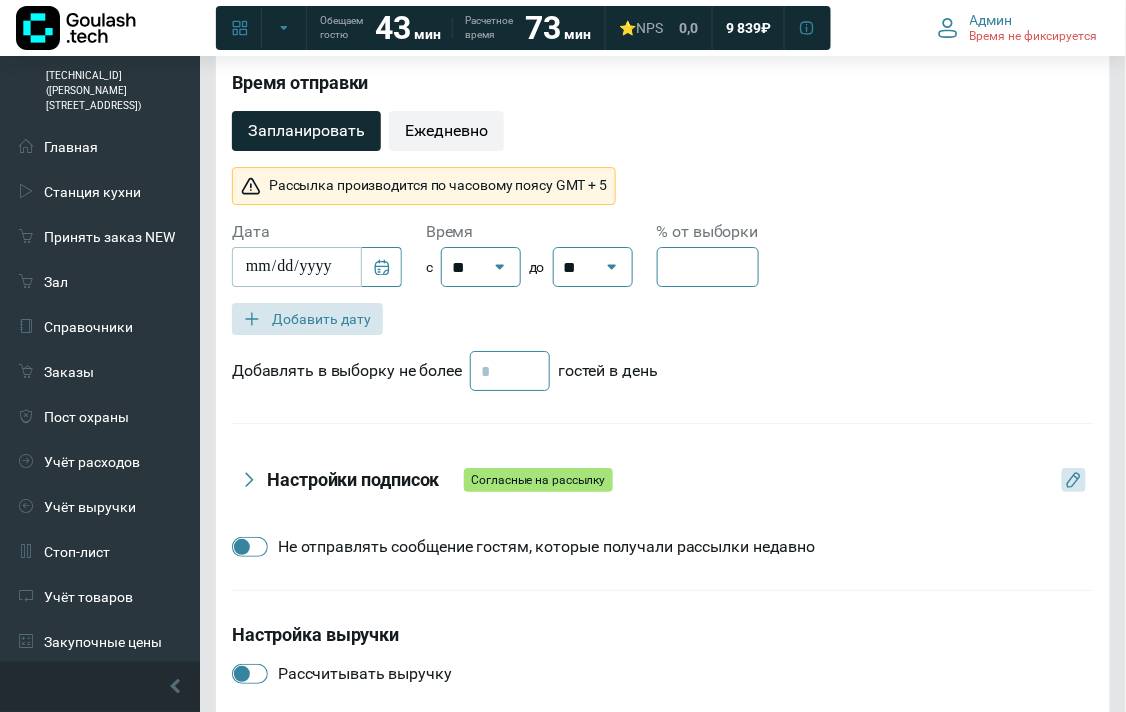scroll, scrollTop: 1526, scrollLeft: 0, axis: vertical 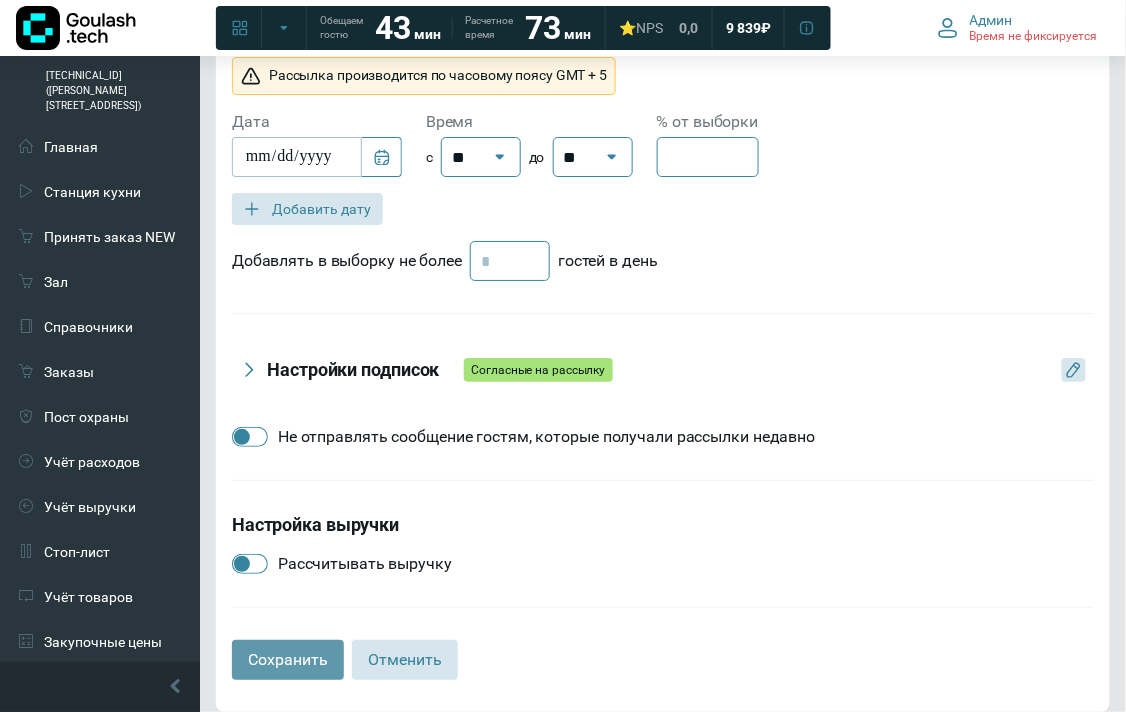 click on "Сохранить" at bounding box center (288, 660) 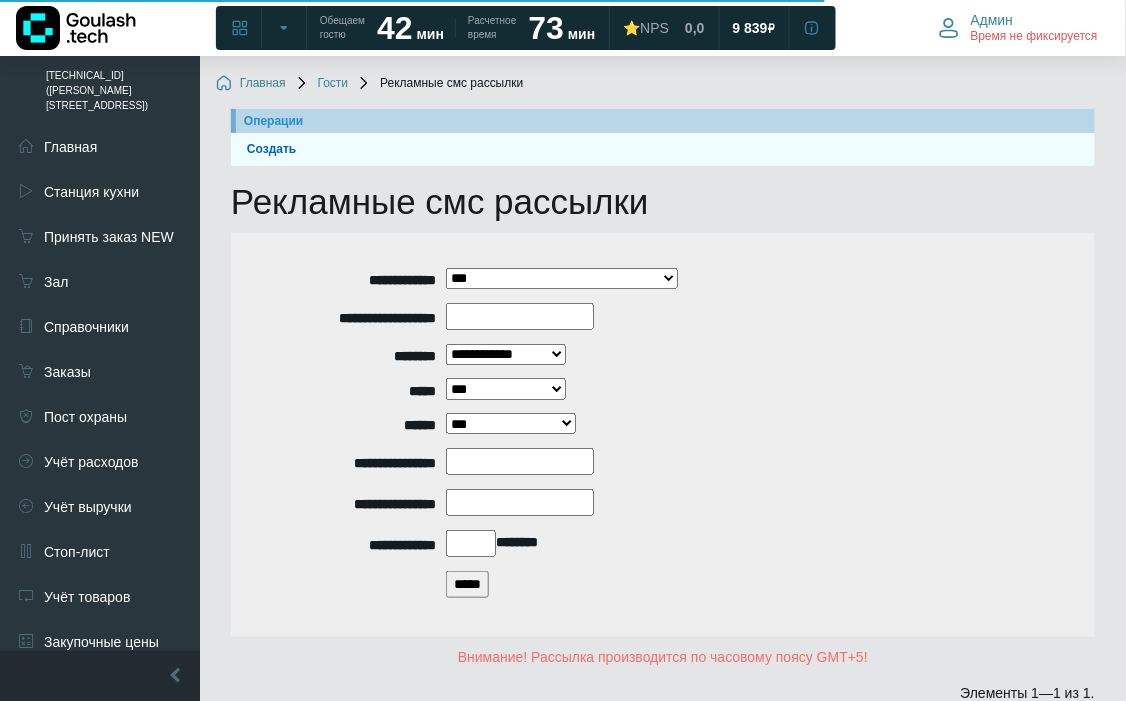 scroll, scrollTop: 263, scrollLeft: 0, axis: vertical 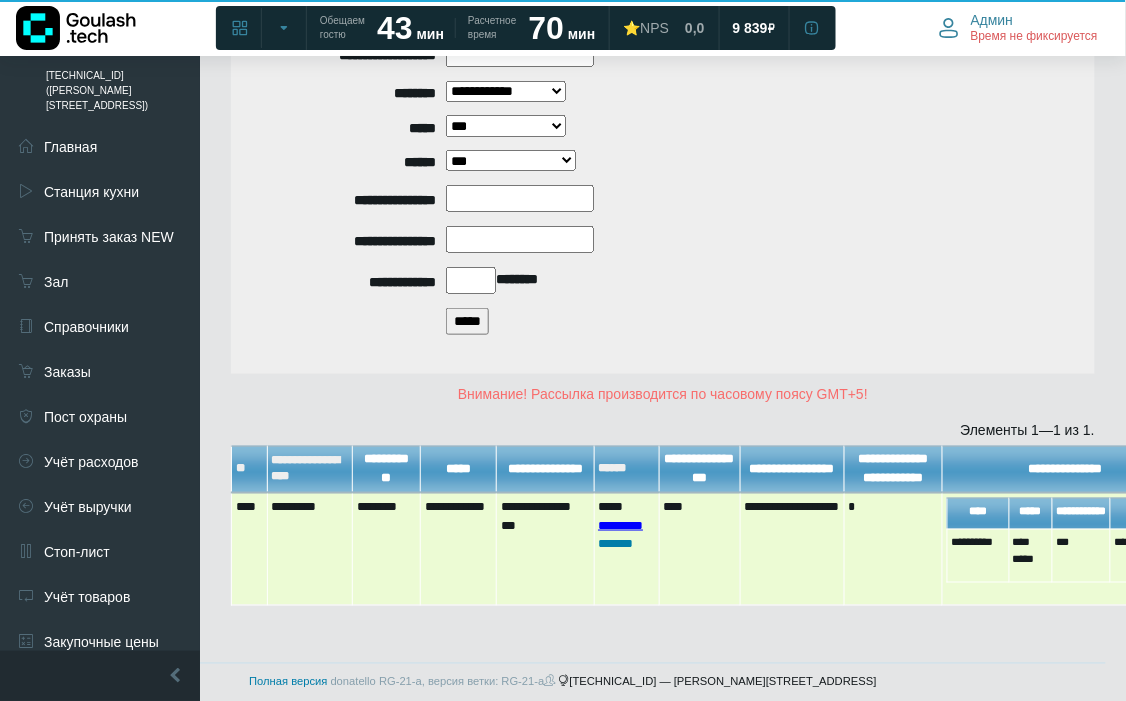 click on "*********" at bounding box center [620, 525] 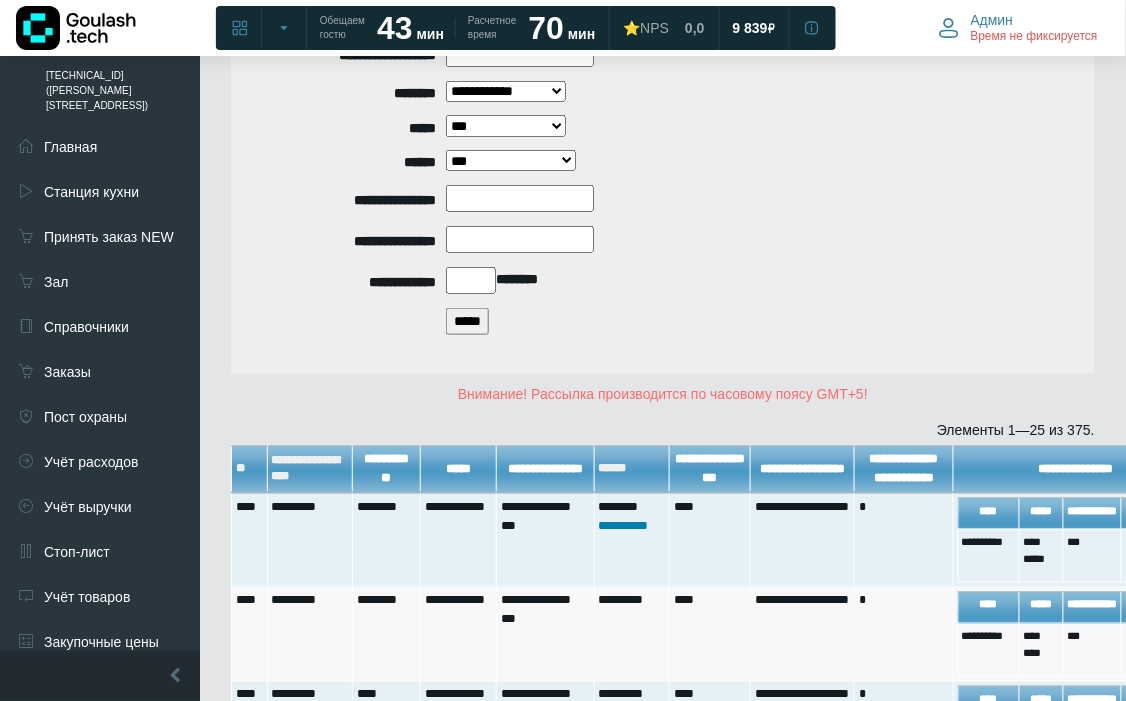 scroll, scrollTop: 596, scrollLeft: 0, axis: vertical 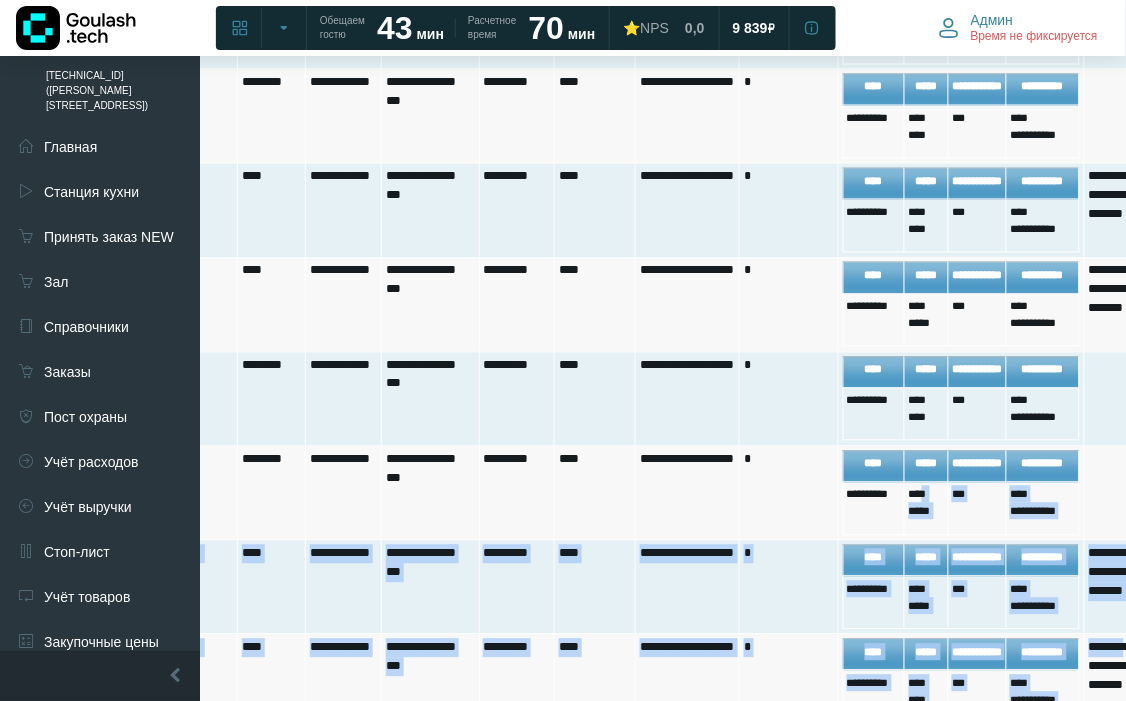 drag, startPoint x: 985, startPoint y: 707, endPoint x: 1134, endPoint y: 525, distance: 235.21268 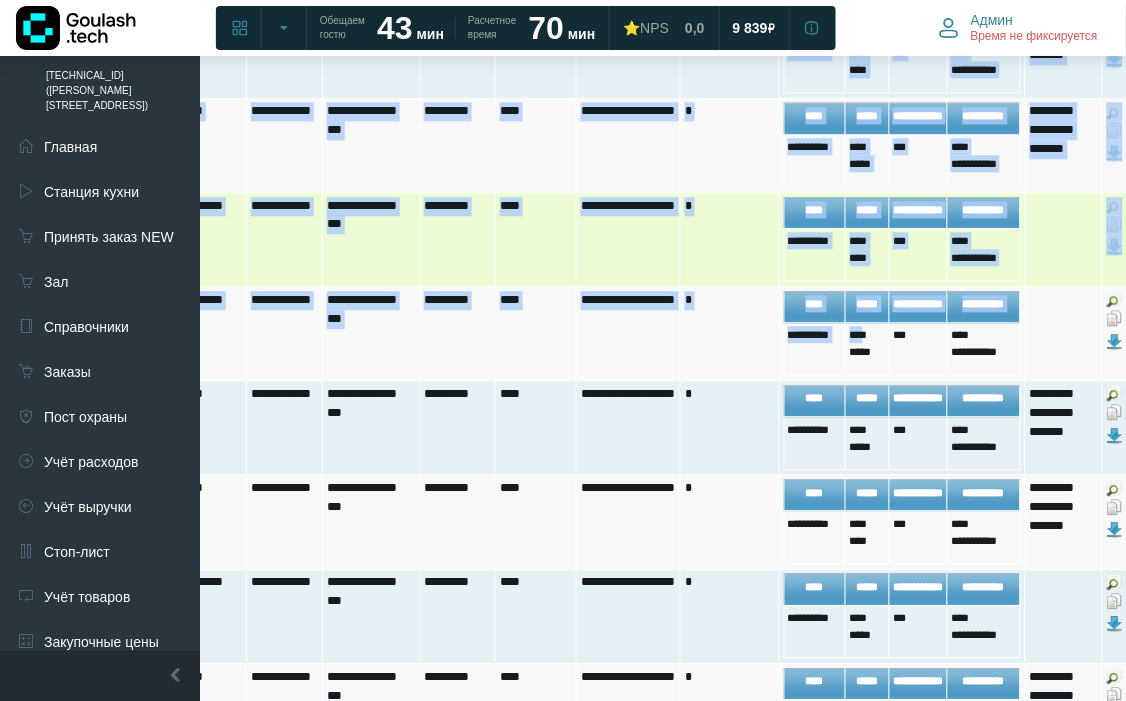 scroll, scrollTop: 718, scrollLeft: 174, axis: both 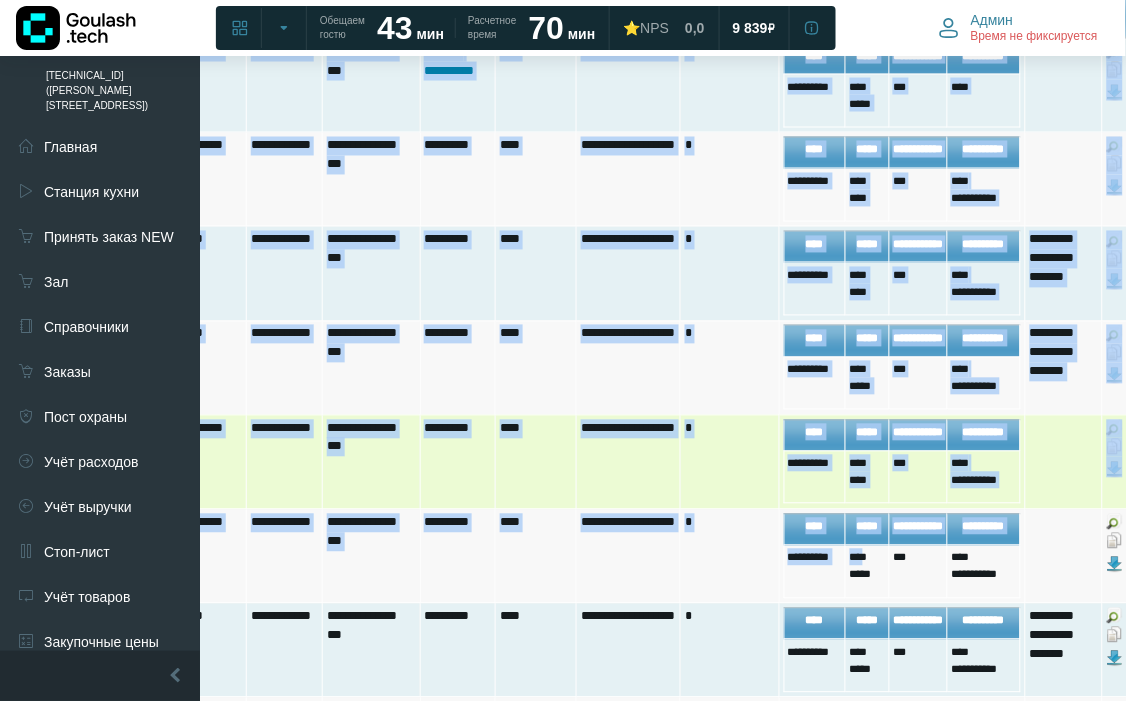 click on "**********" at bounding box center [371, 462] 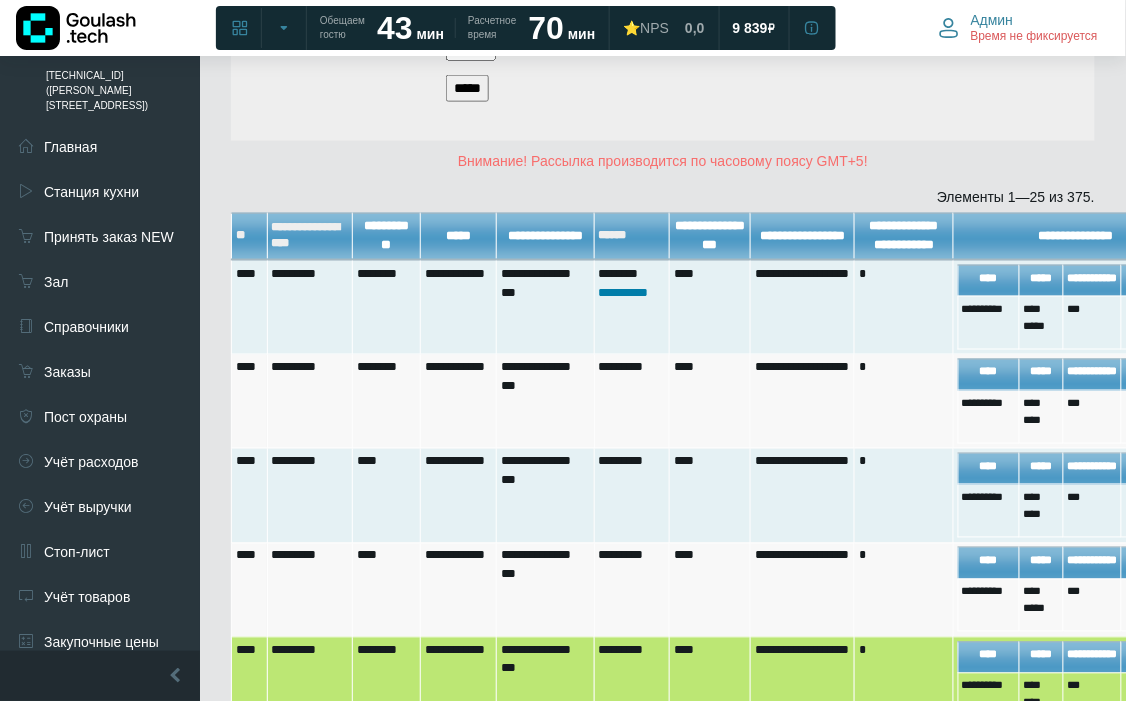 scroll, scrollTop: 496, scrollLeft: 174, axis: both 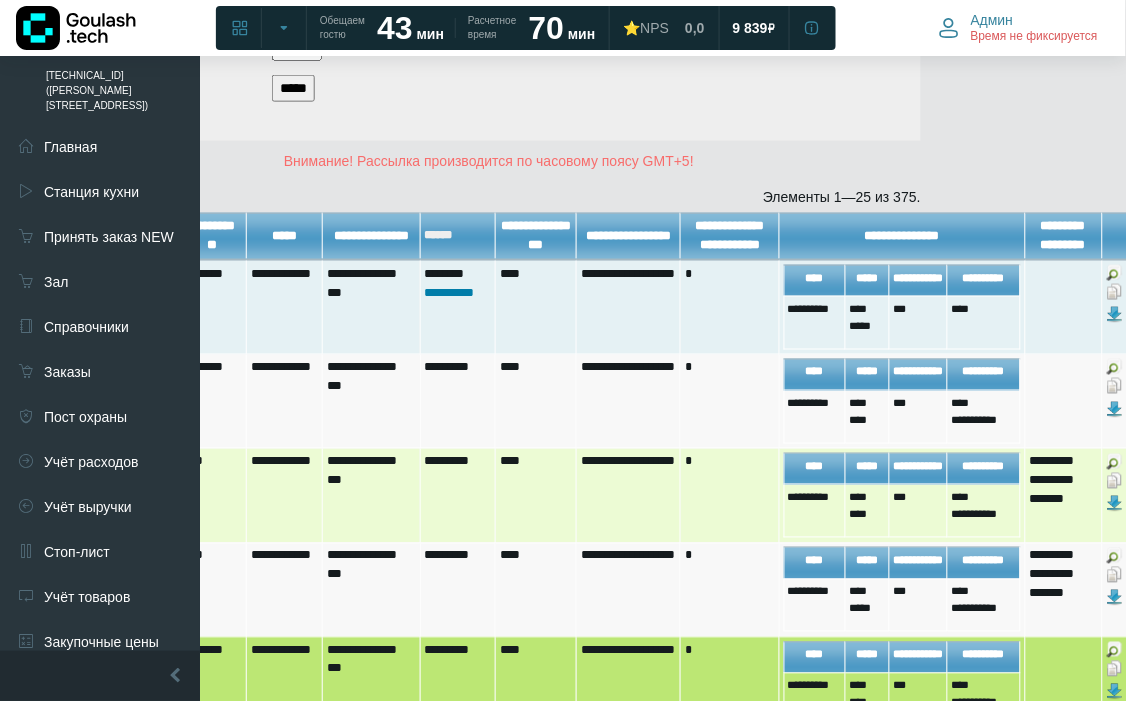 click at bounding box center [1115, 481] 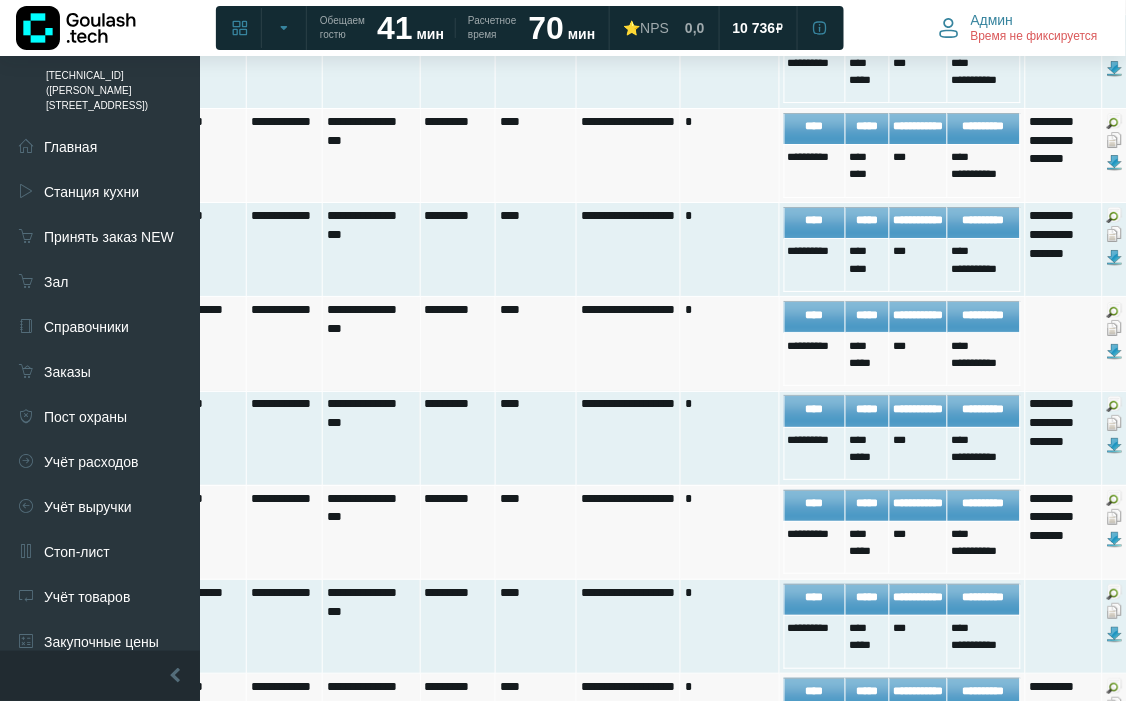 scroll, scrollTop: 1941, scrollLeft: 174, axis: both 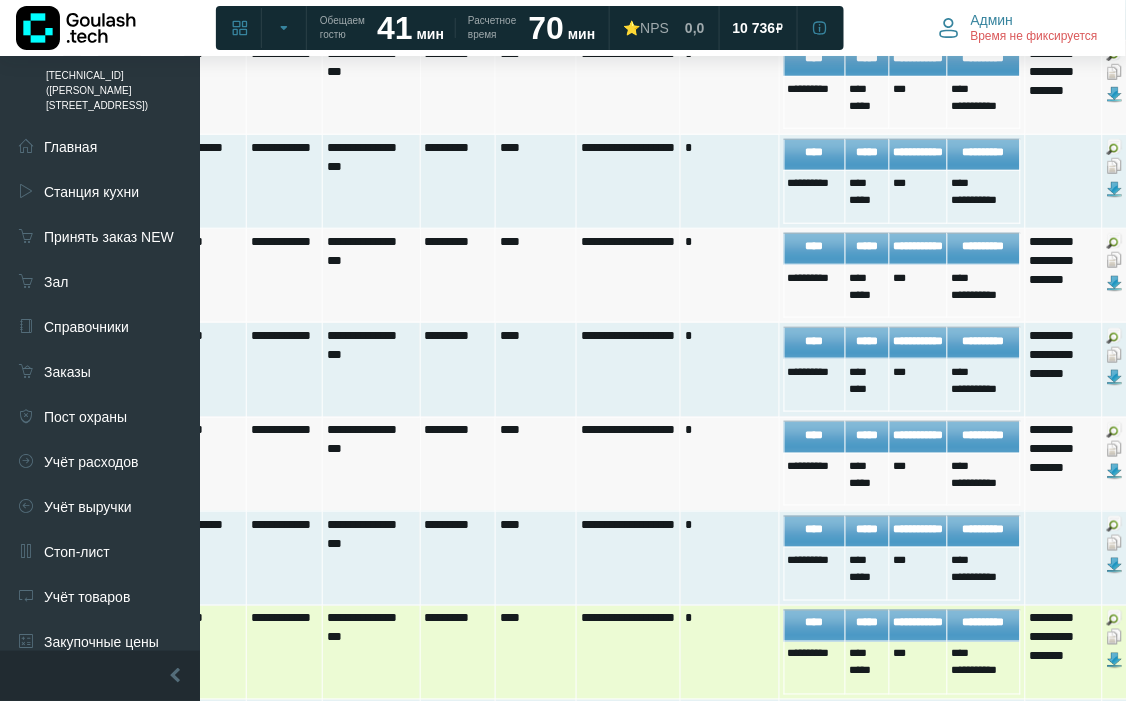 click at bounding box center (1115, 637) 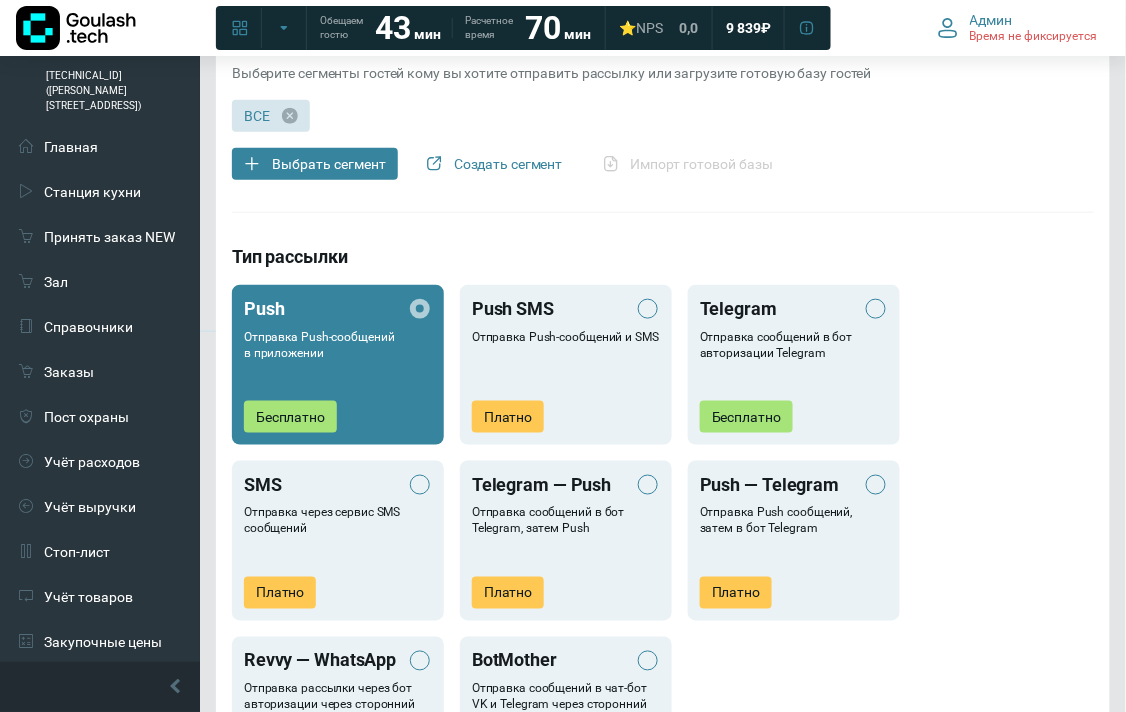 scroll, scrollTop: 1000, scrollLeft: 0, axis: vertical 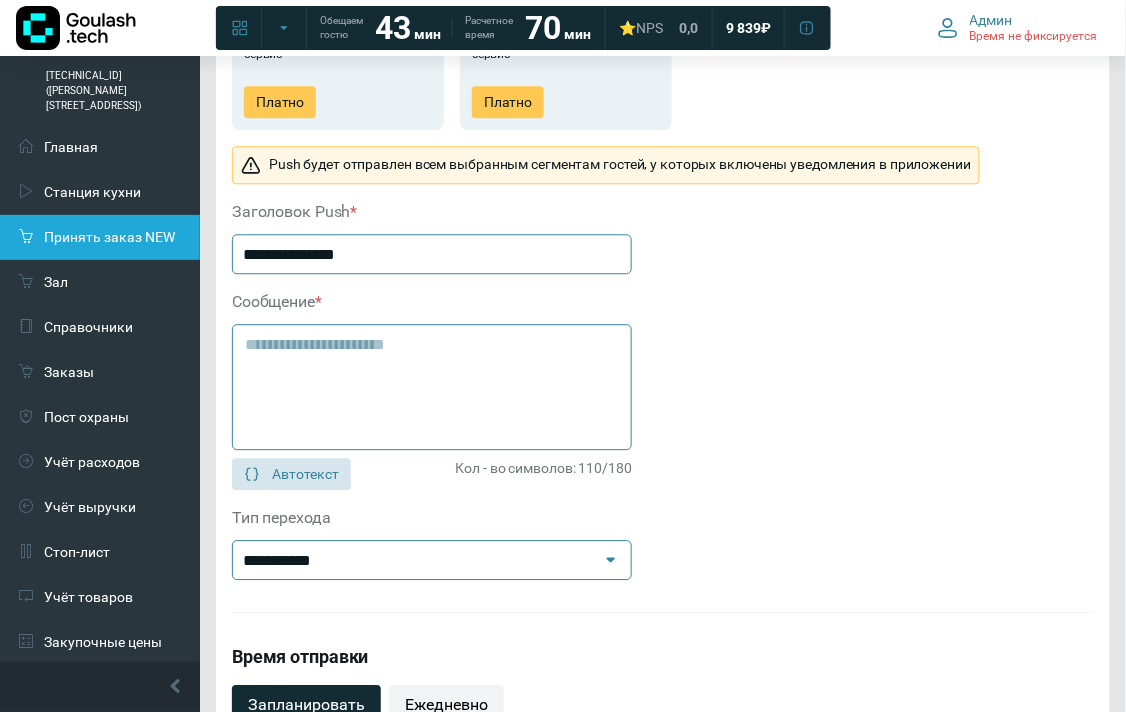 drag, startPoint x: 386, startPoint y: 252, endPoint x: 141, endPoint y: 217, distance: 247.48738 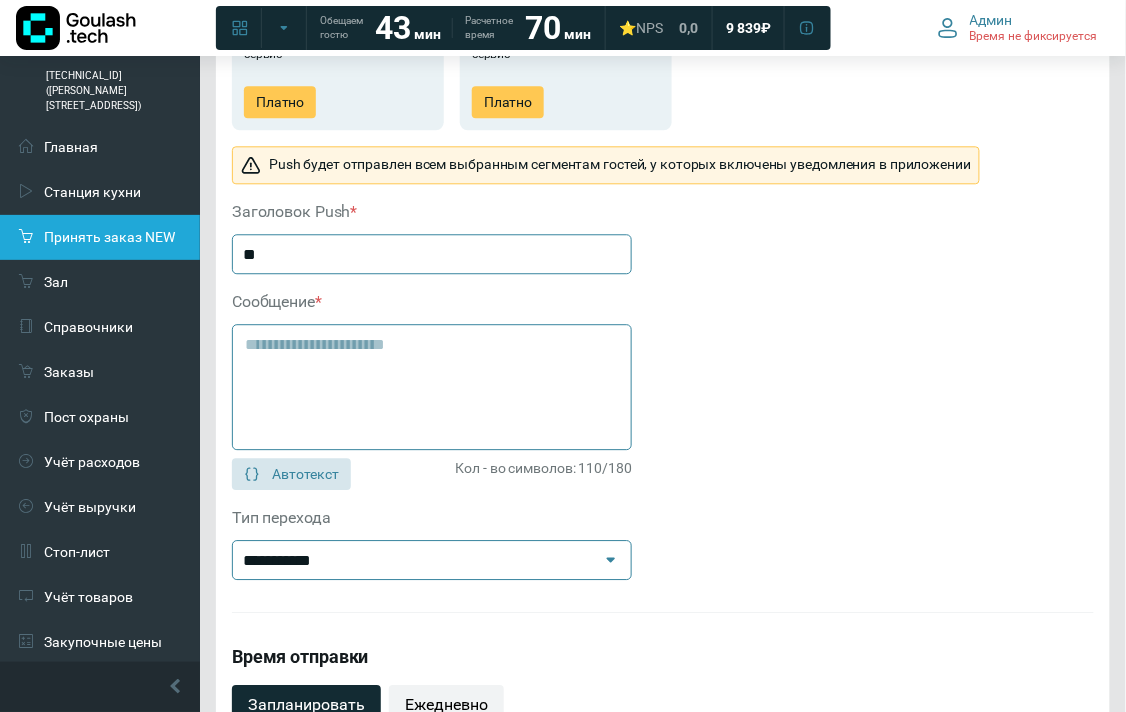 type on "*" 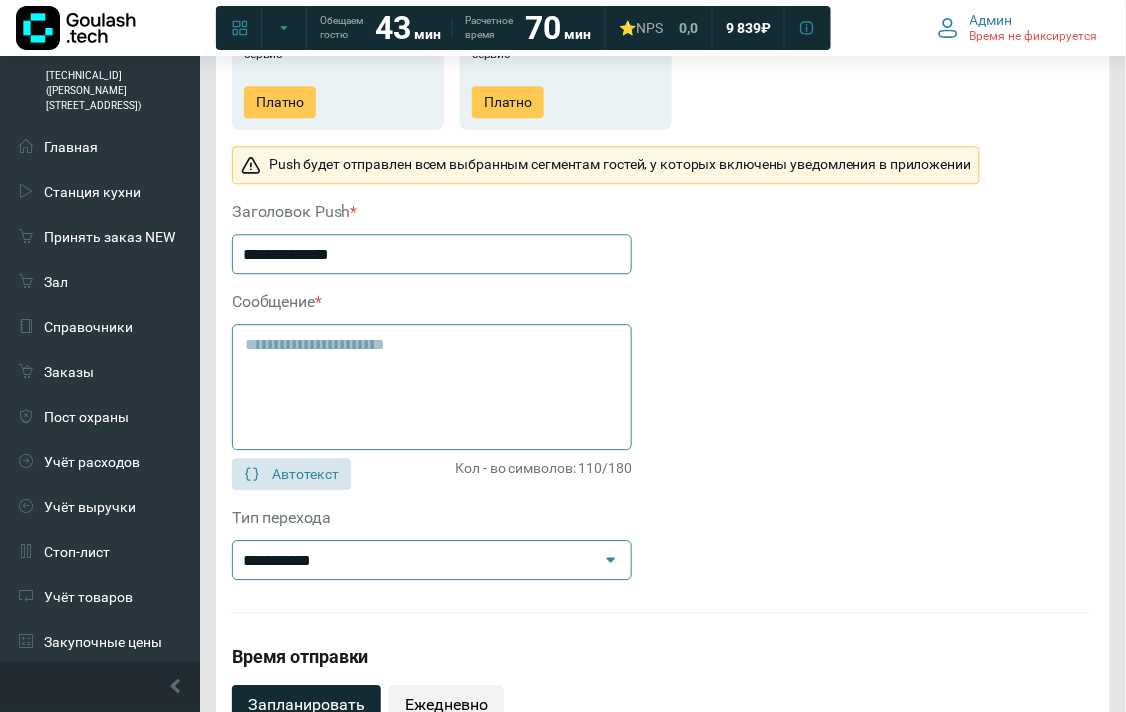 type on "**********" 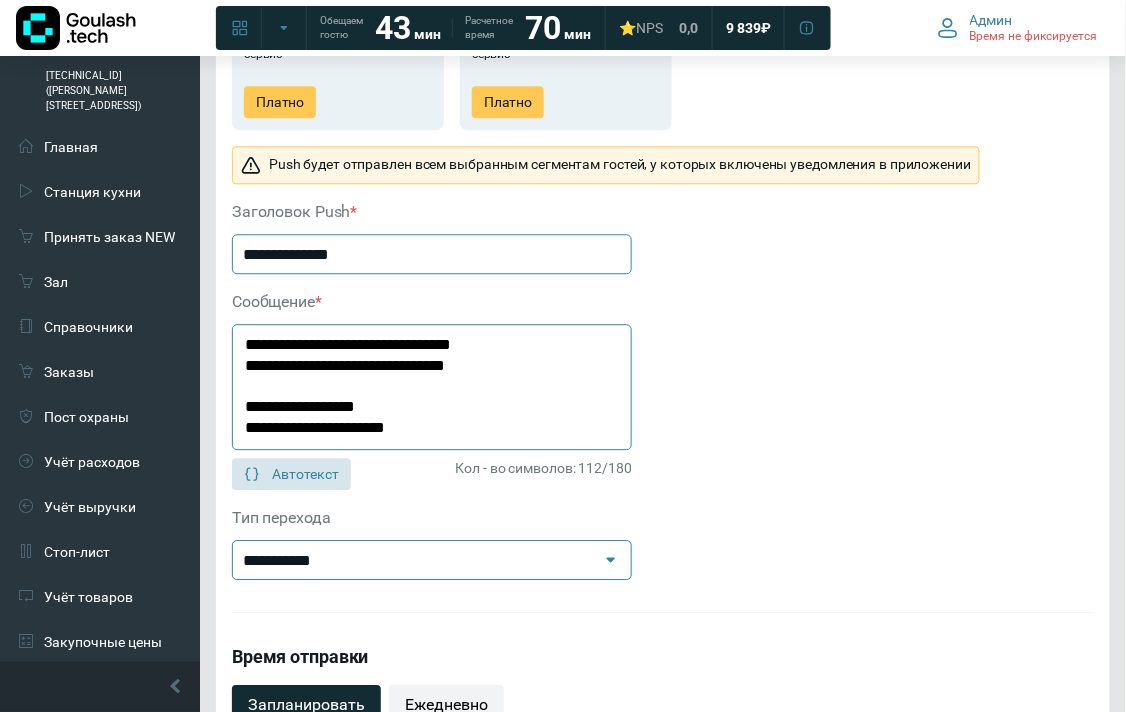 click on "**********" 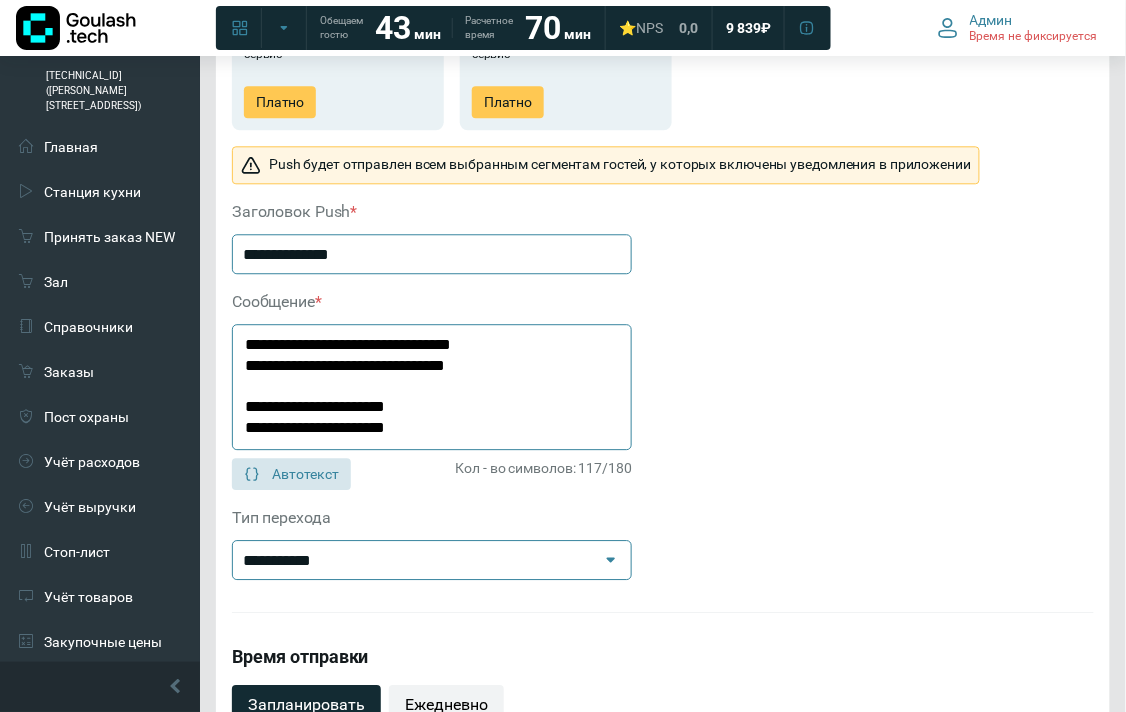 click on "**********" 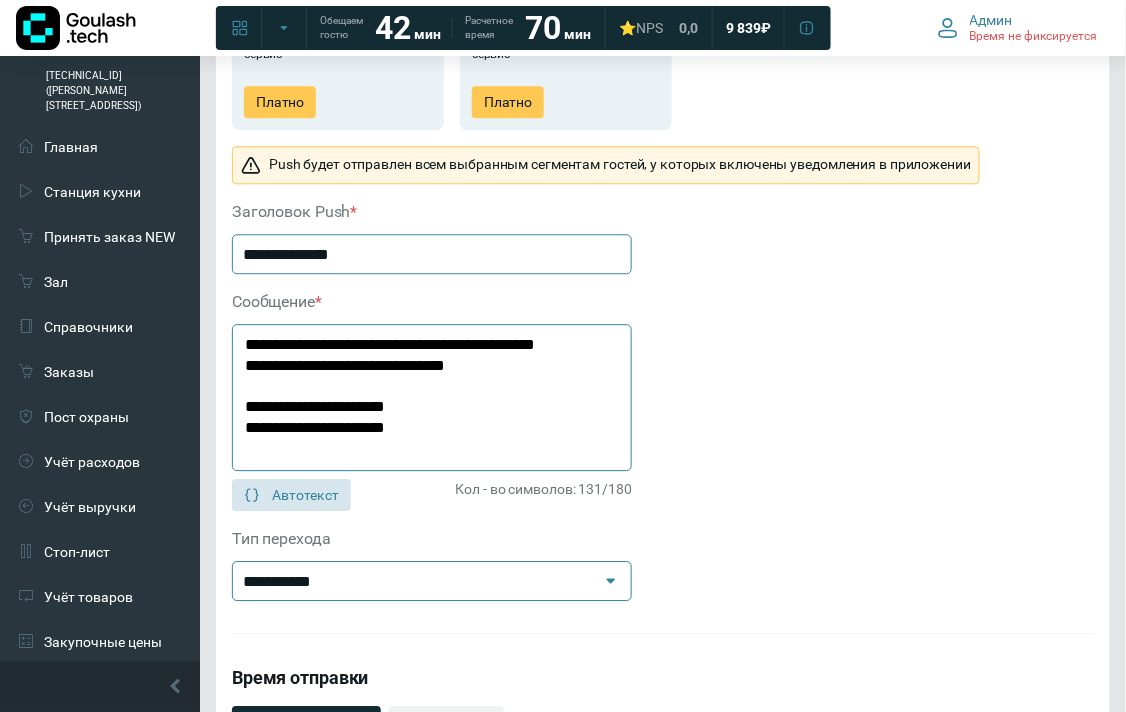 type on "**********" 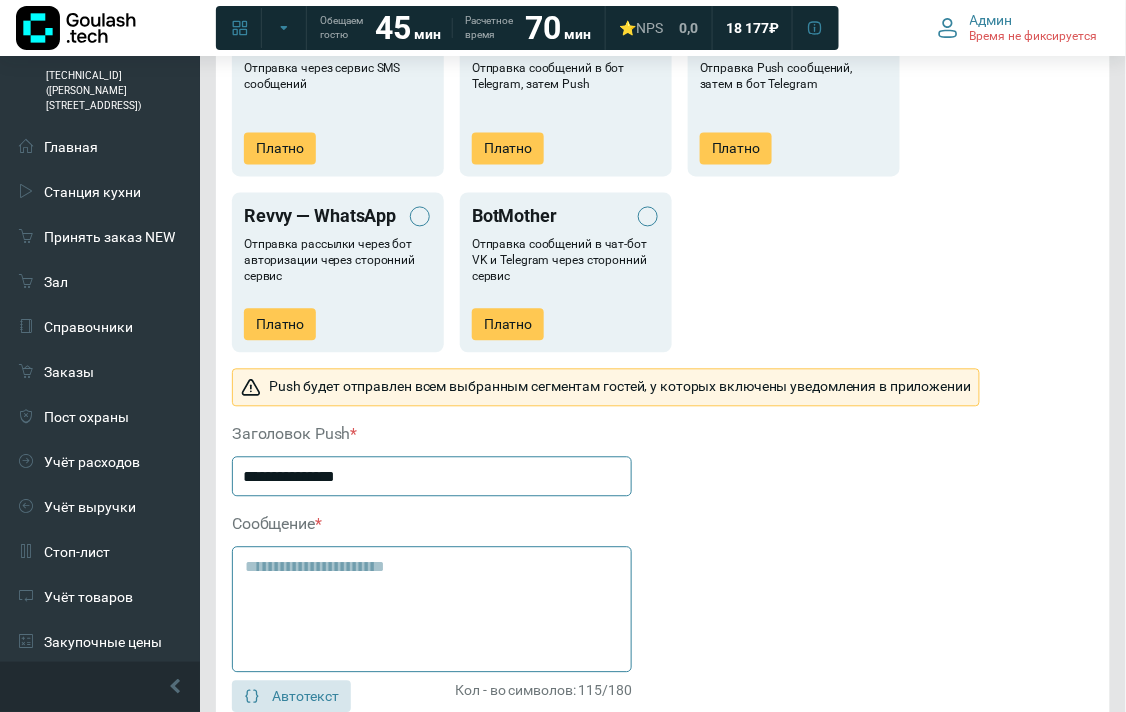 scroll, scrollTop: 888, scrollLeft: 0, axis: vertical 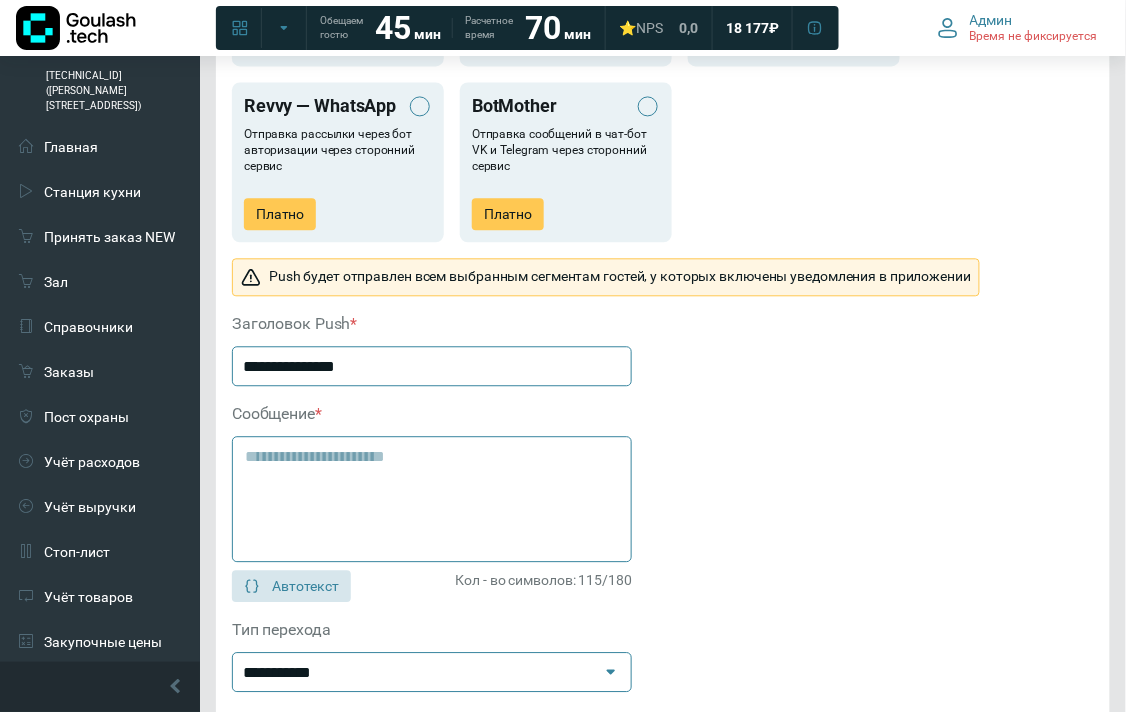 drag, startPoint x: 361, startPoint y: 367, endPoint x: 240, endPoint y: 356, distance: 121.49897 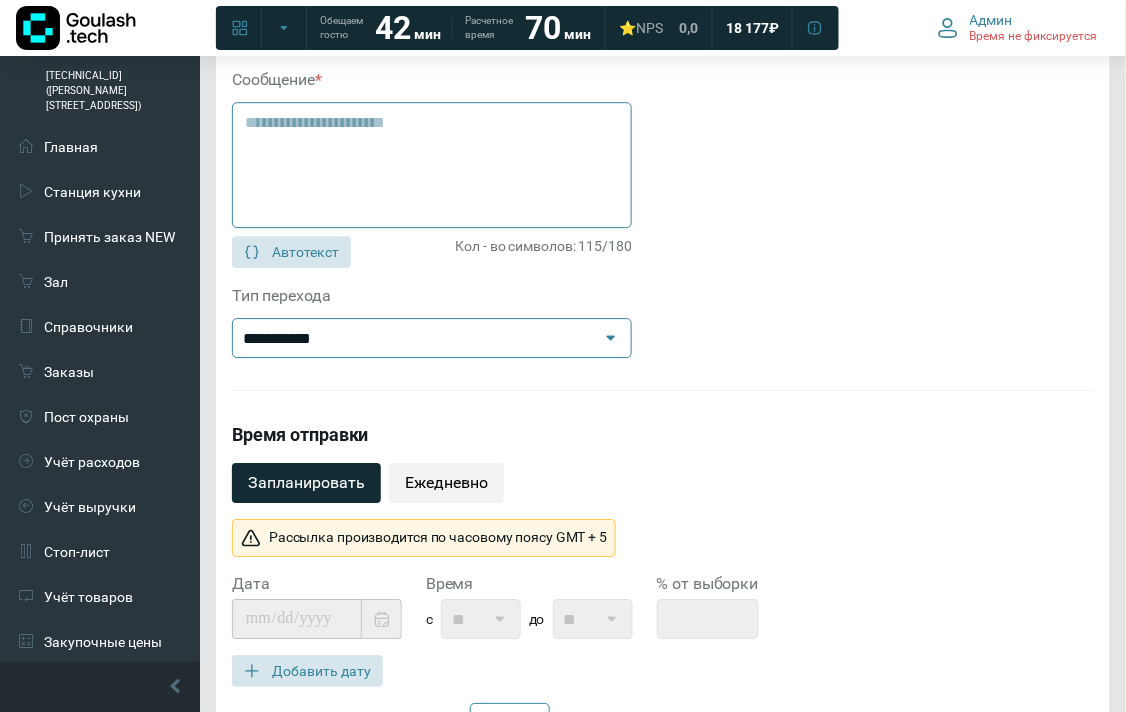 scroll, scrollTop: 1000, scrollLeft: 0, axis: vertical 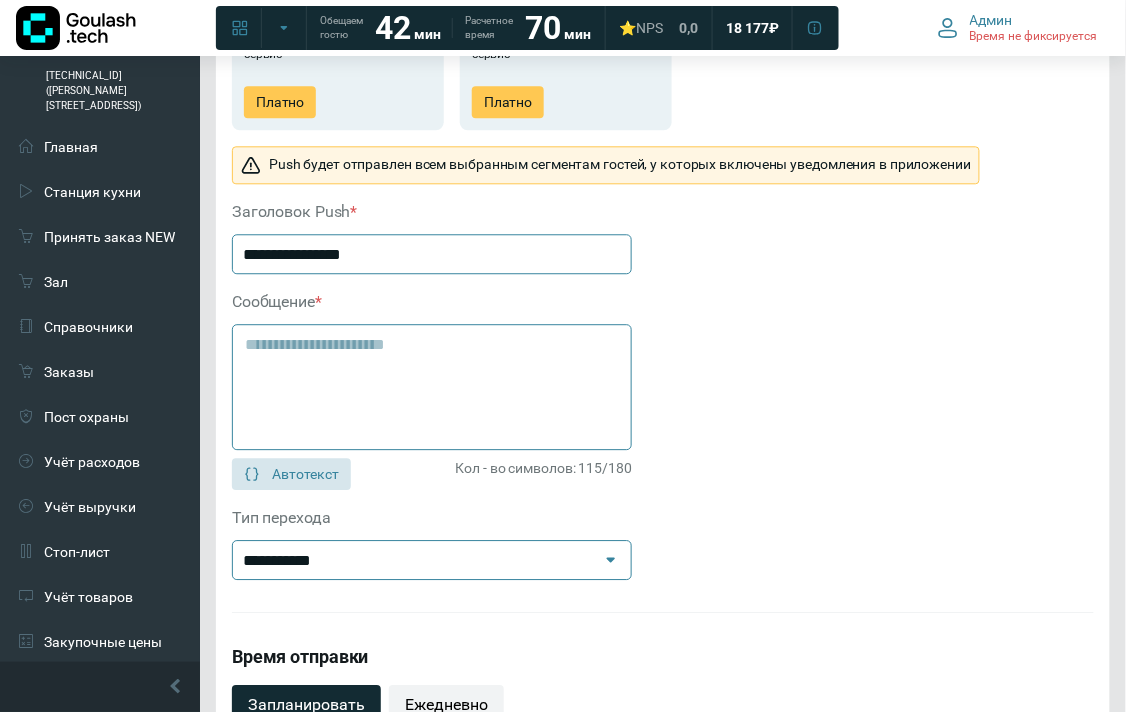 type on "**********" 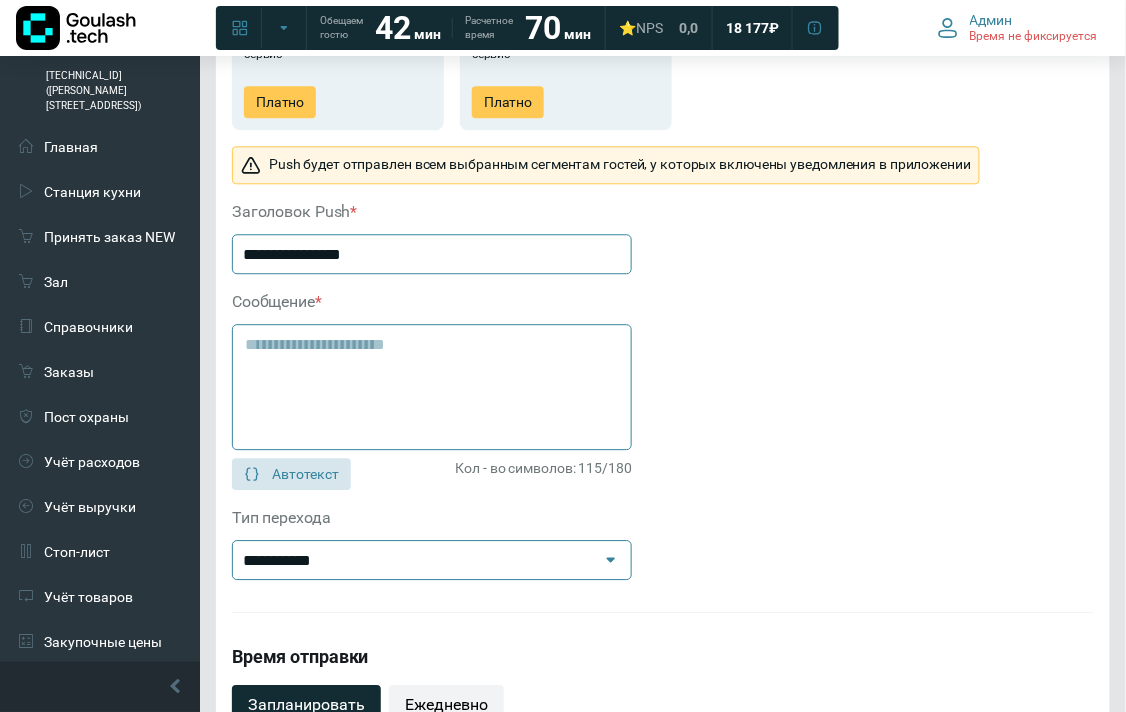 drag, startPoint x: 333, startPoint y: 362, endPoint x: 243, endPoint y: 366, distance: 90.088844 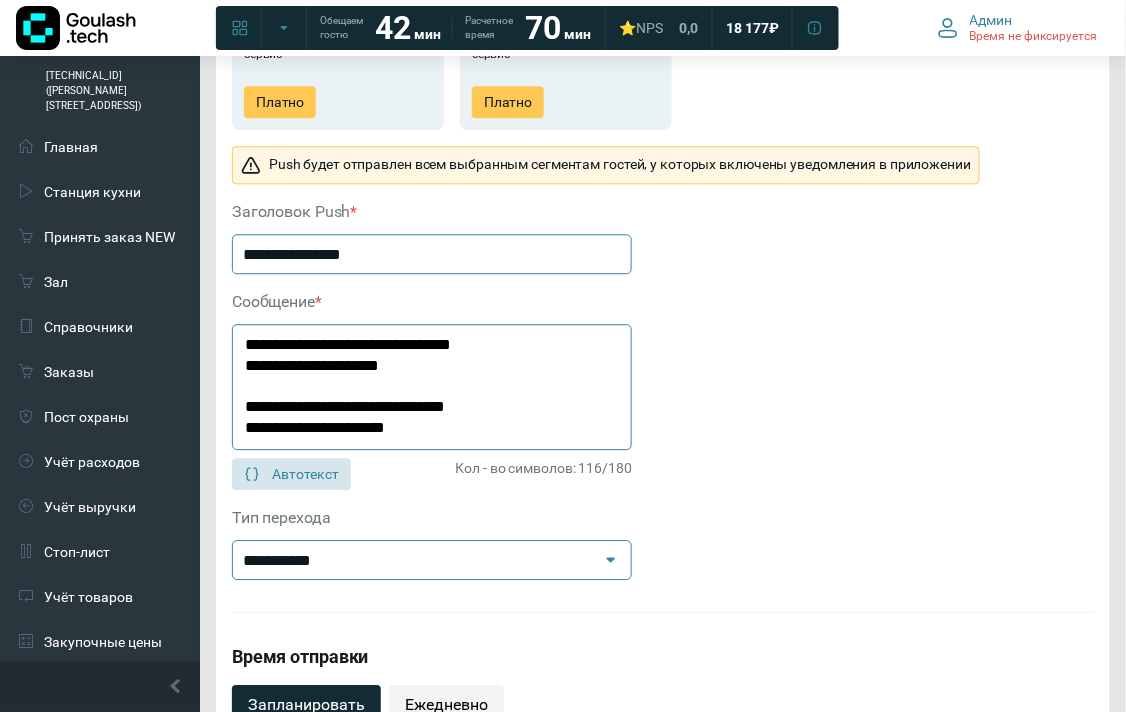 scroll, scrollTop: 1555, scrollLeft: 0, axis: vertical 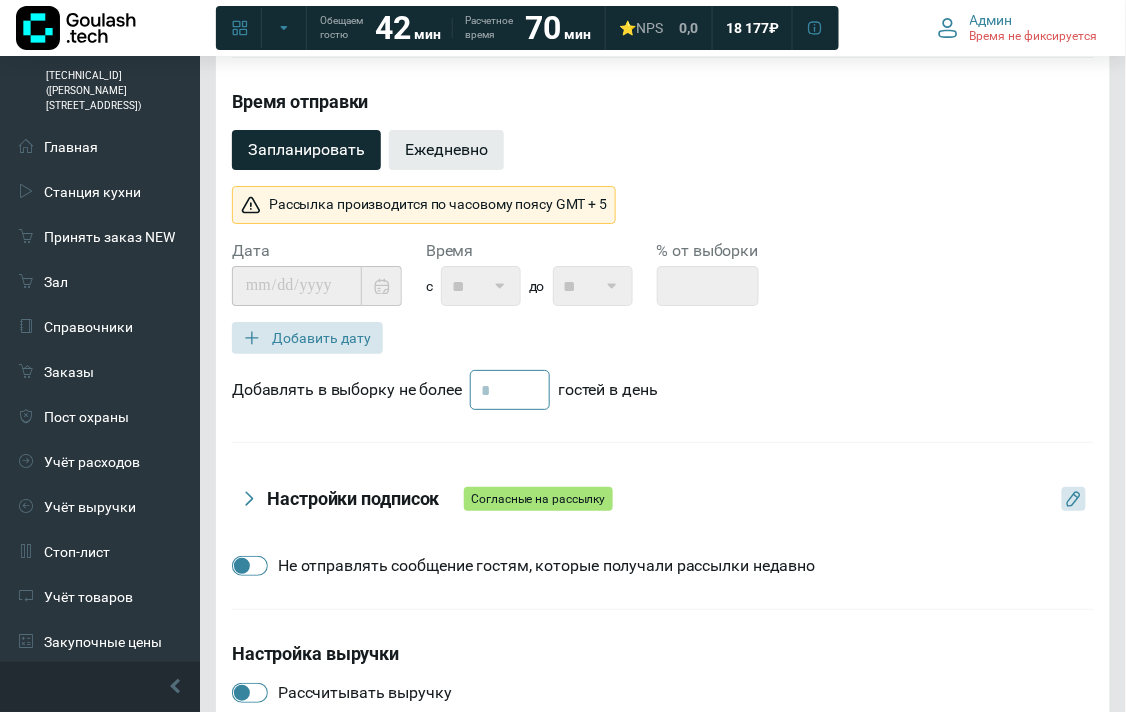 type on "**********" 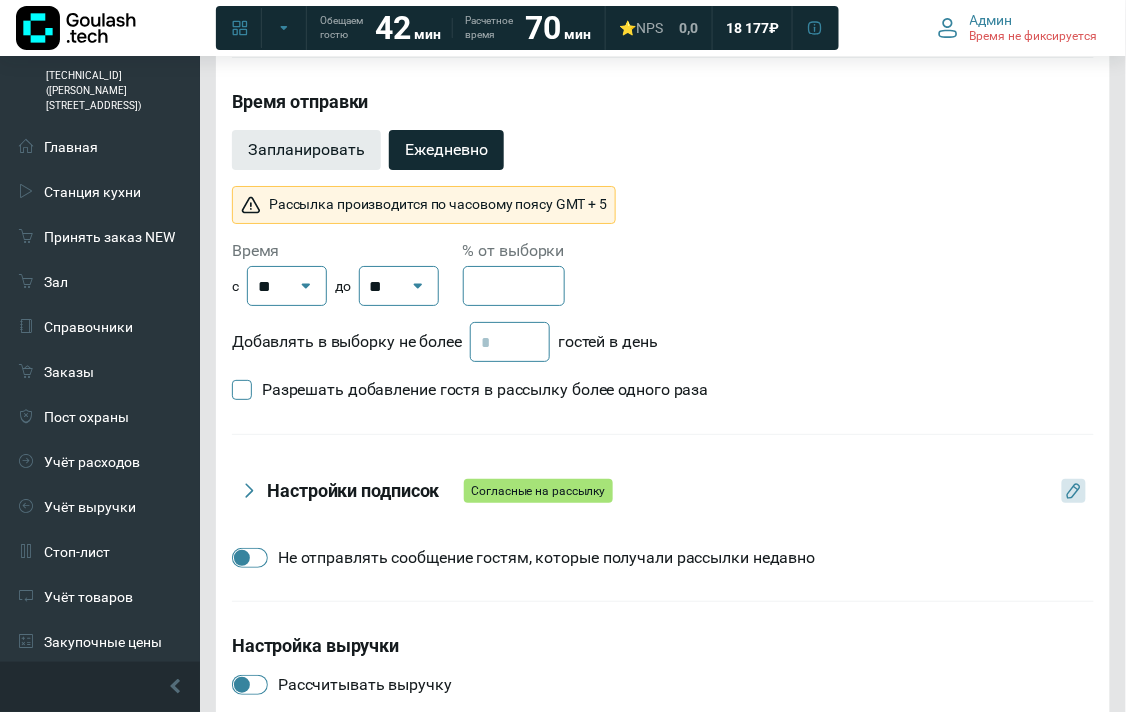 drag, startPoint x: 274, startPoint y: 138, endPoint x: 314, endPoint y: 135, distance: 40.112343 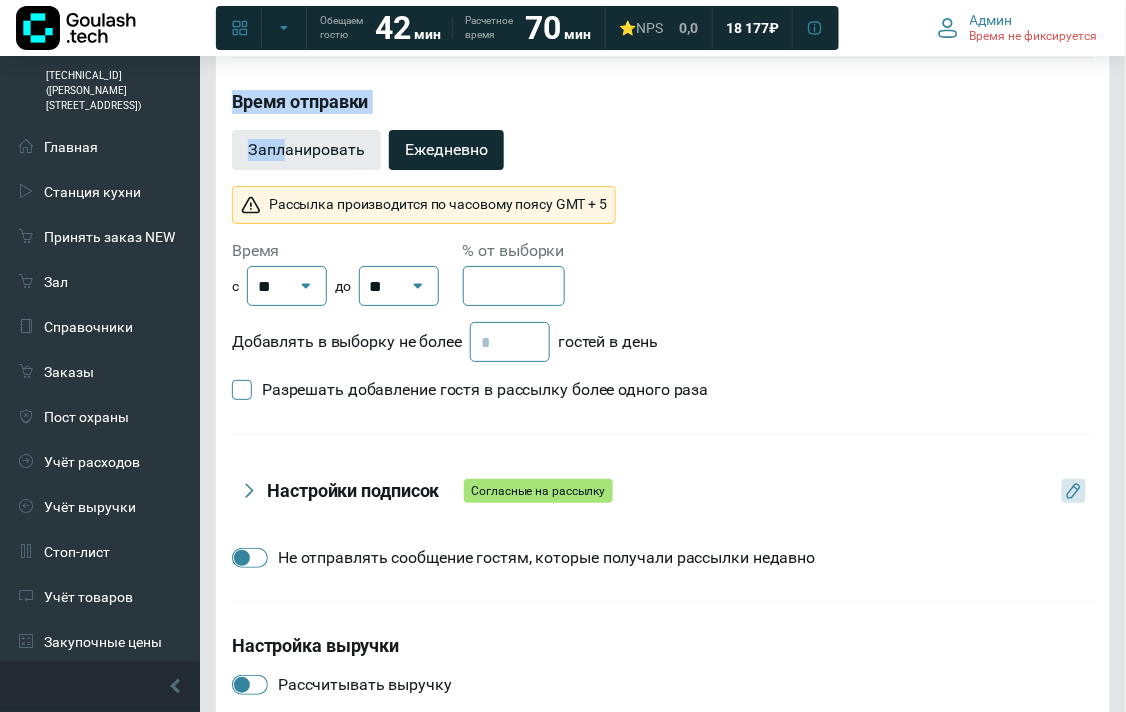 click on "Запланировать" 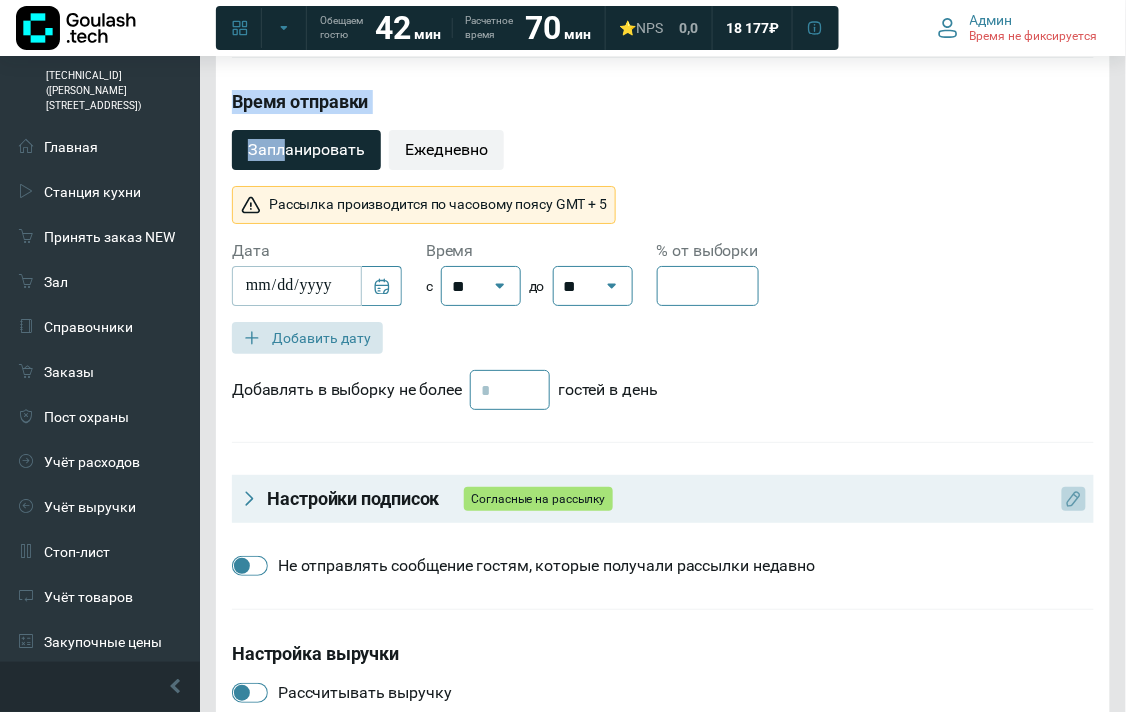 click 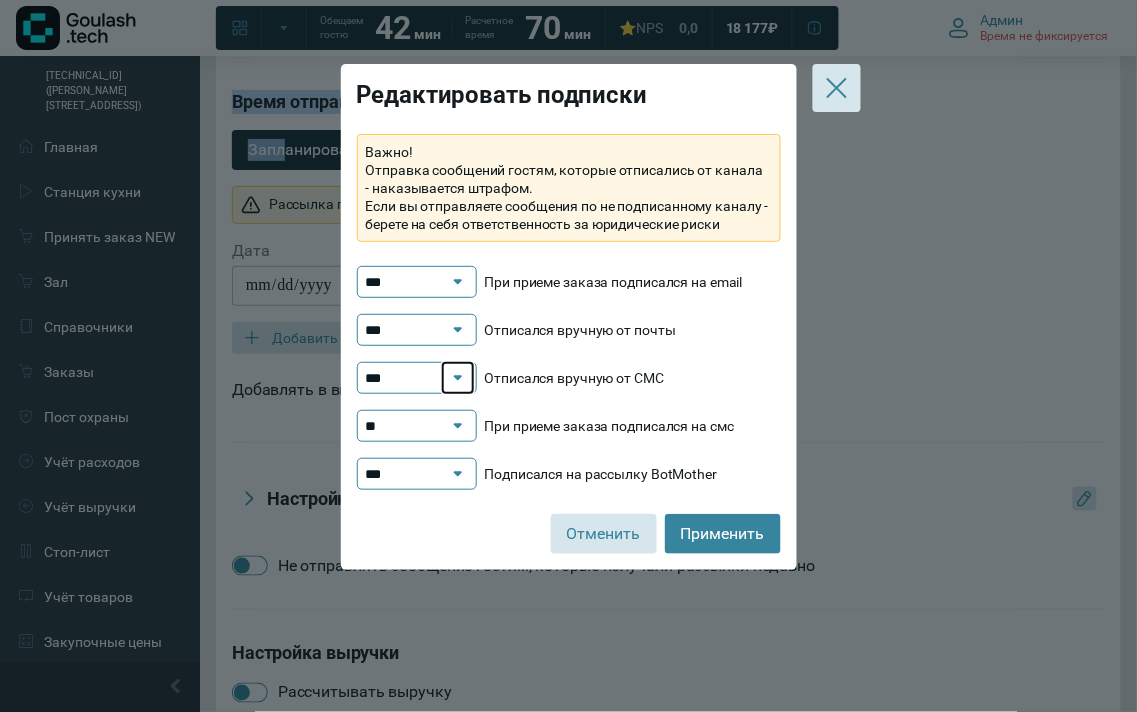 click 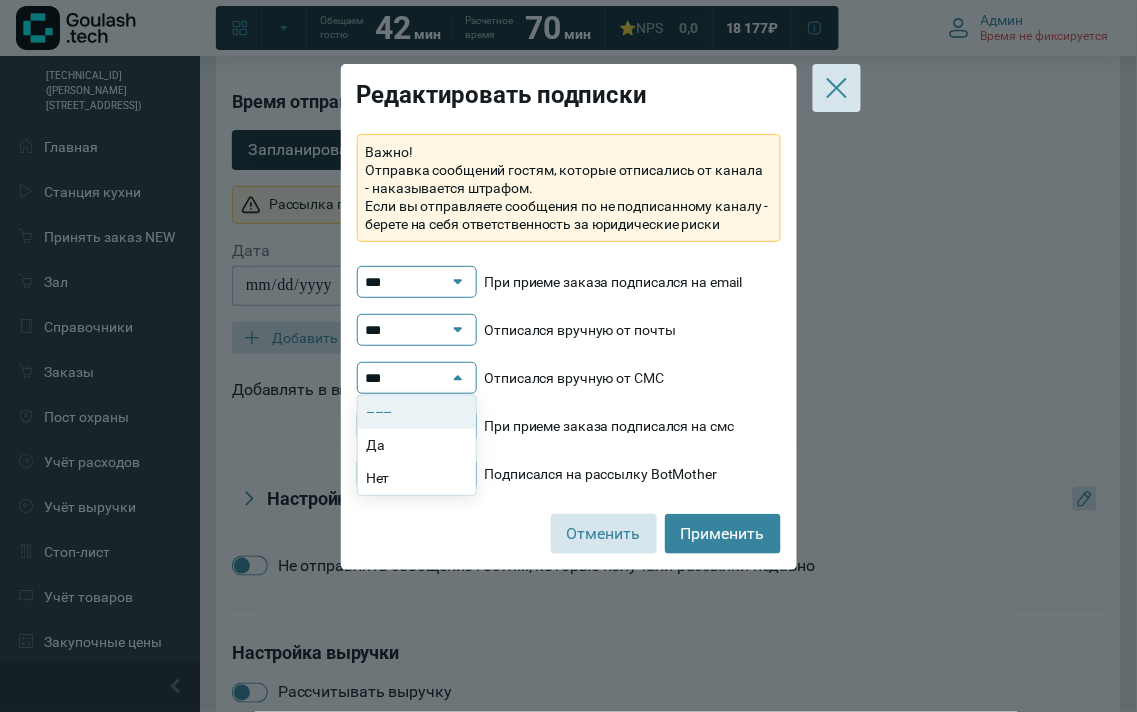 click on "–––" 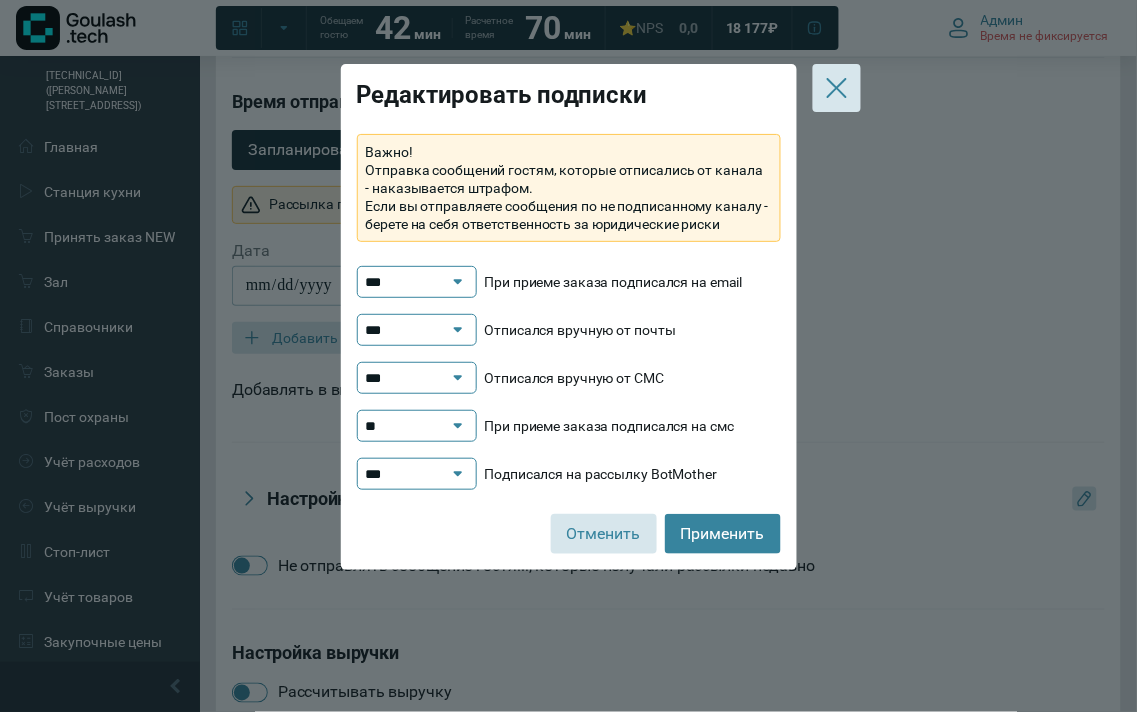 click on "**" at bounding box center [407, 426] 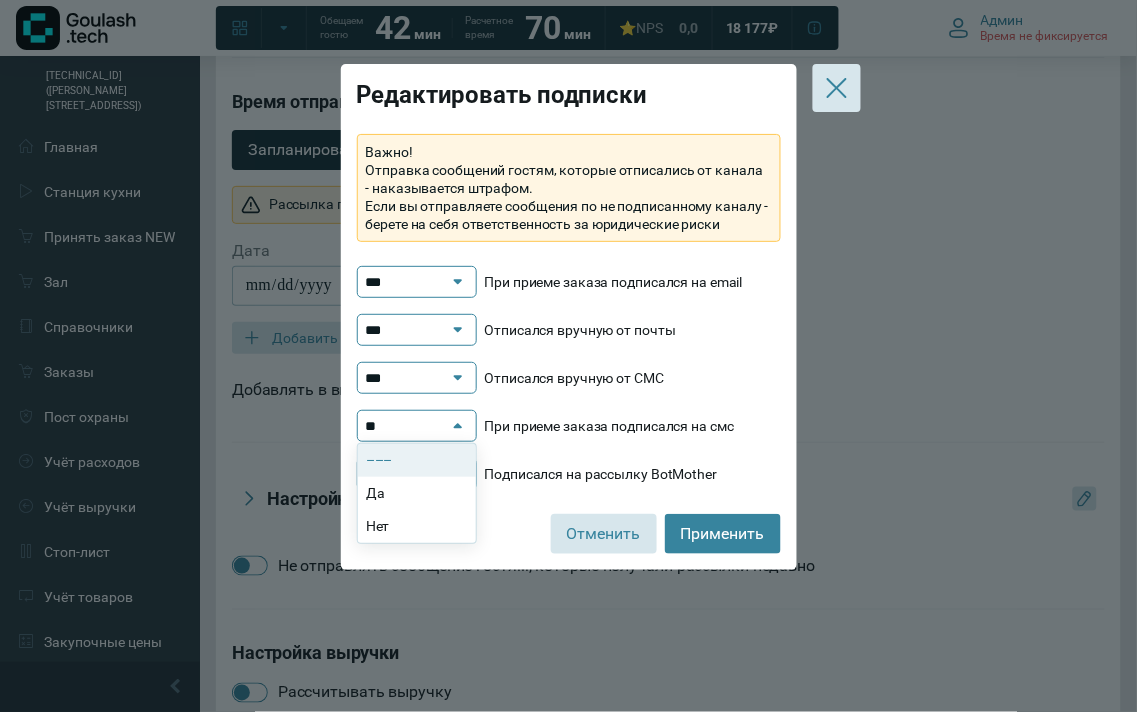 click on "–––" 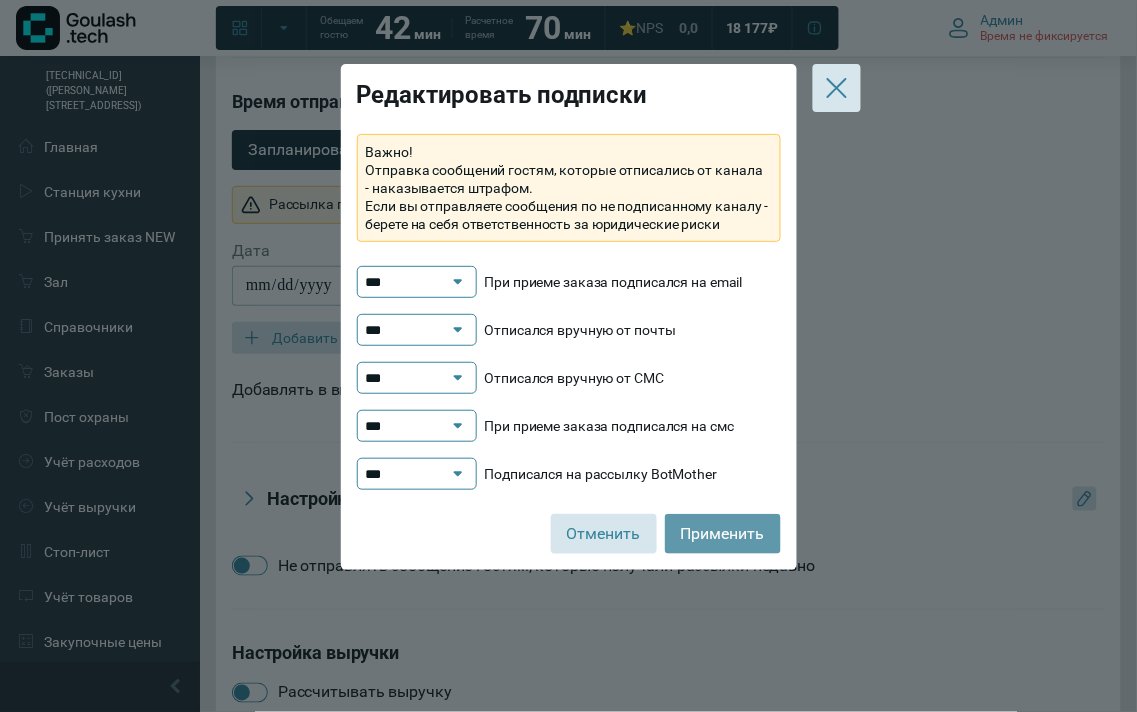 click on "Применить" at bounding box center (723, 534) 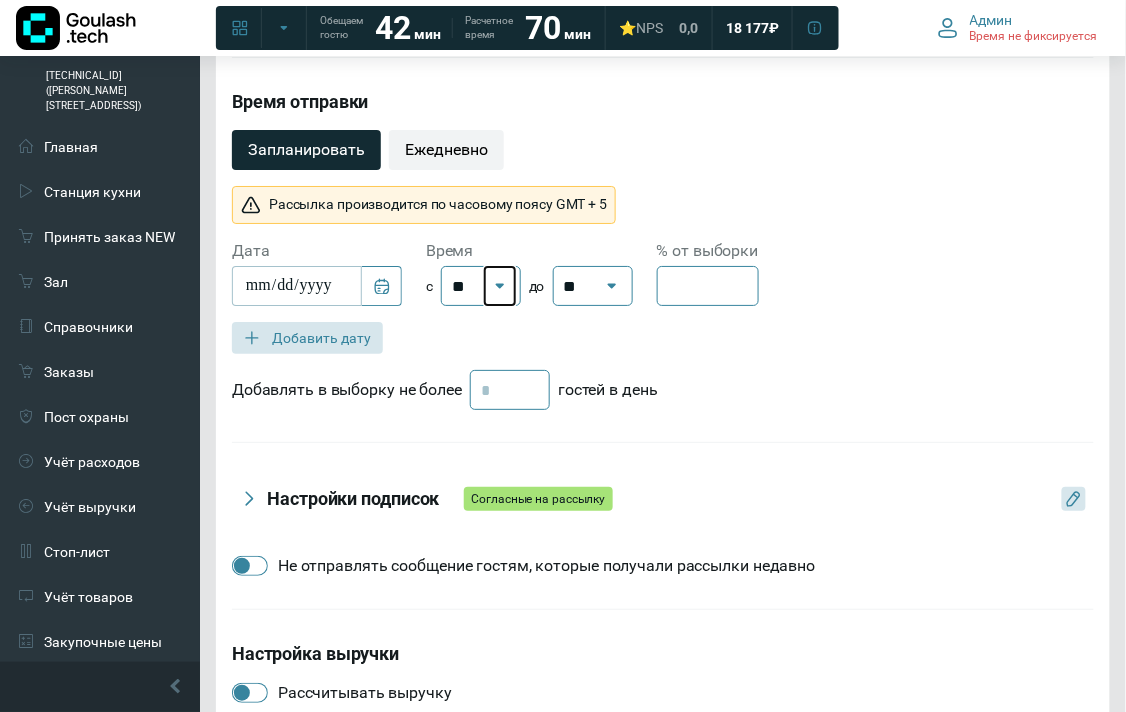click on "**" at bounding box center (500, 286) 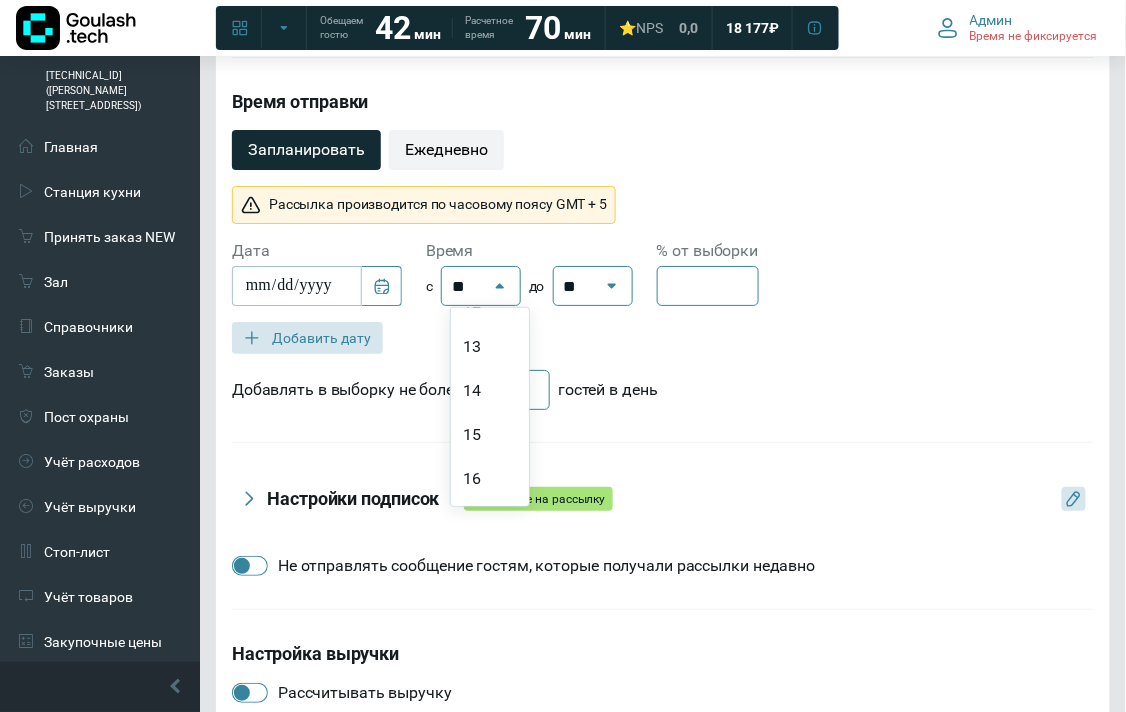 scroll, scrollTop: 666, scrollLeft: 0, axis: vertical 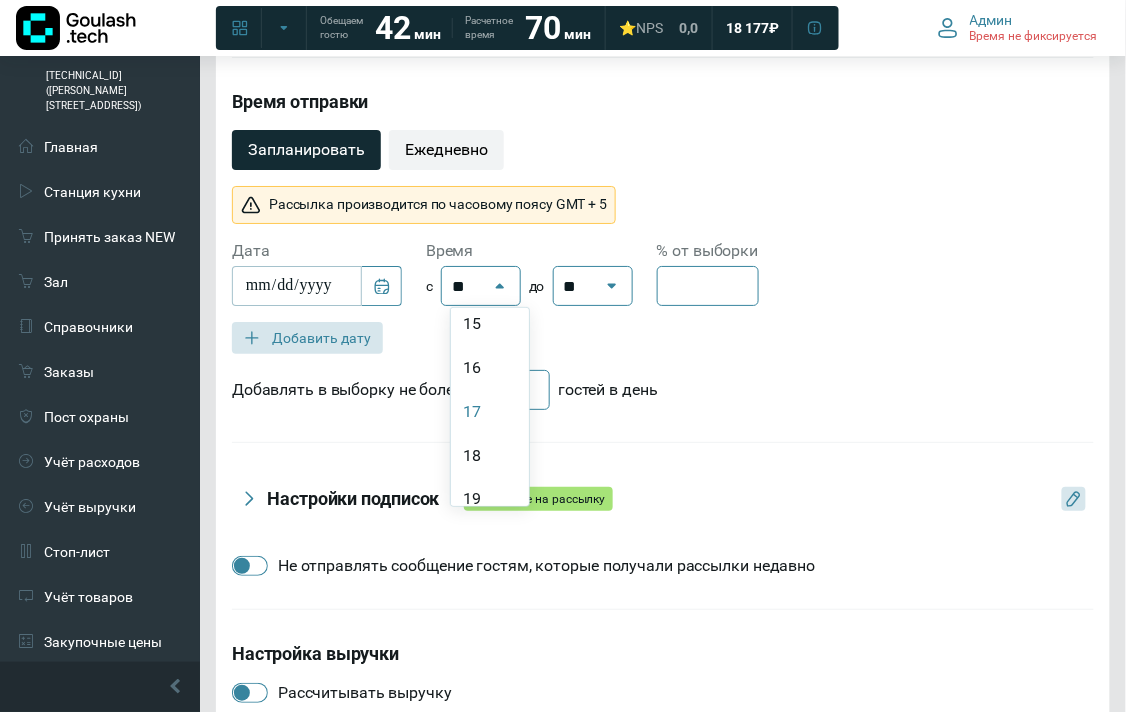 click on "17" 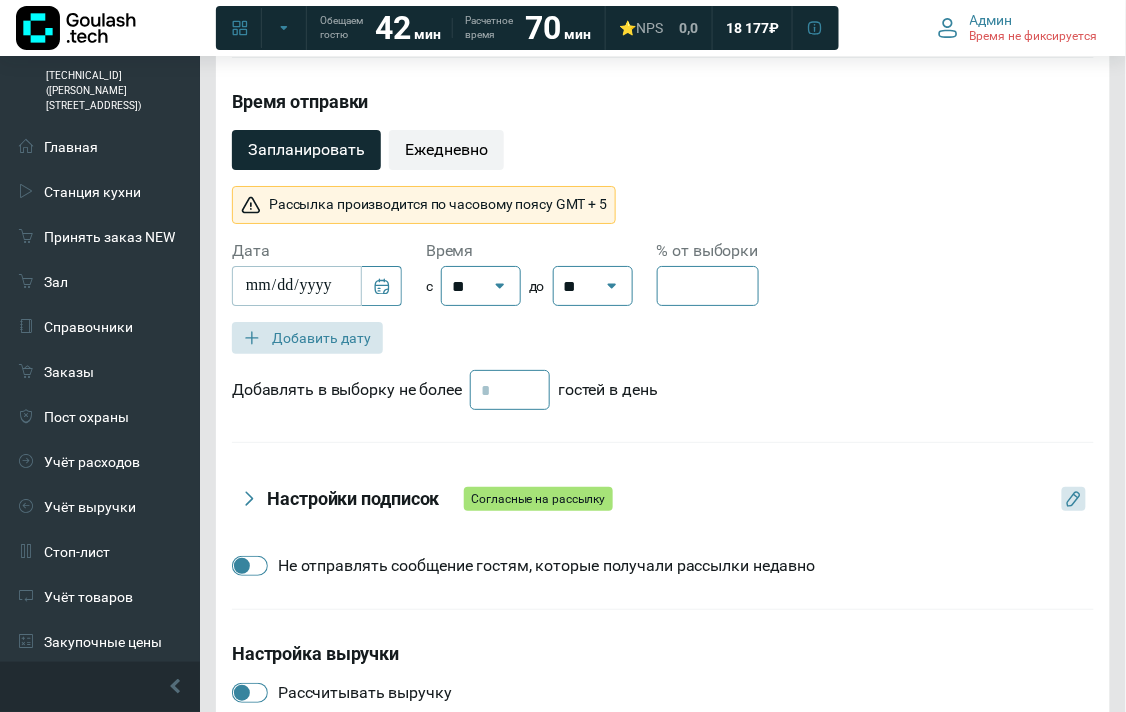 scroll, scrollTop: 1685, scrollLeft: 0, axis: vertical 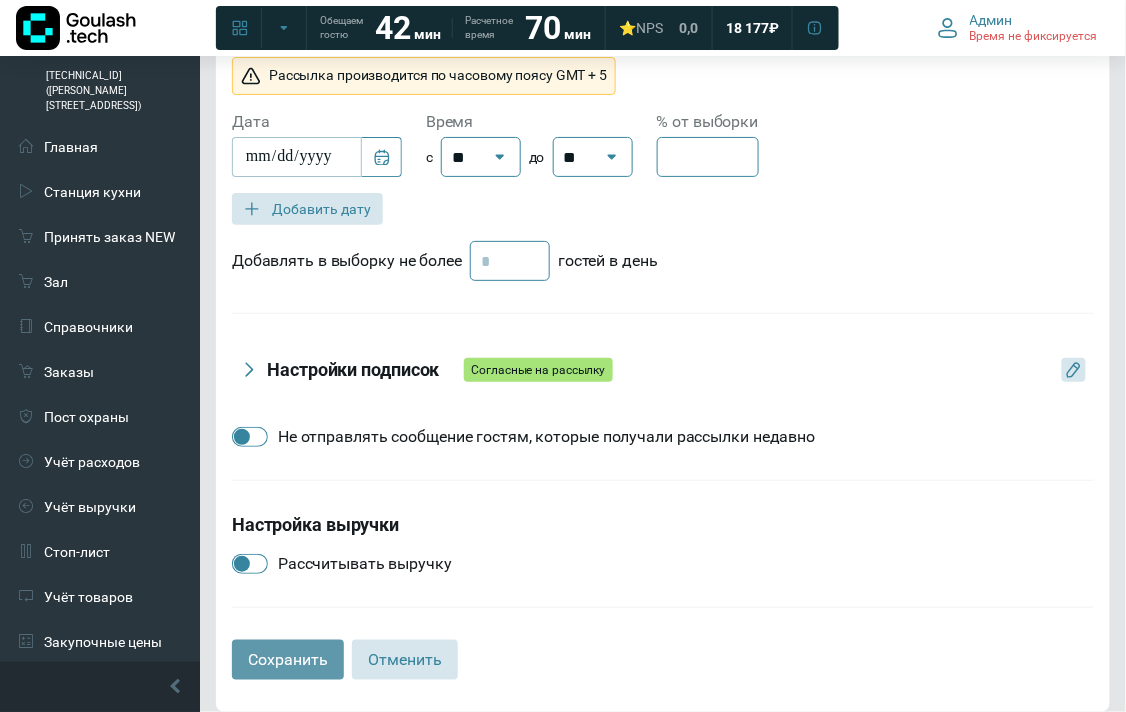 click on "Сохранить" at bounding box center (288, 660) 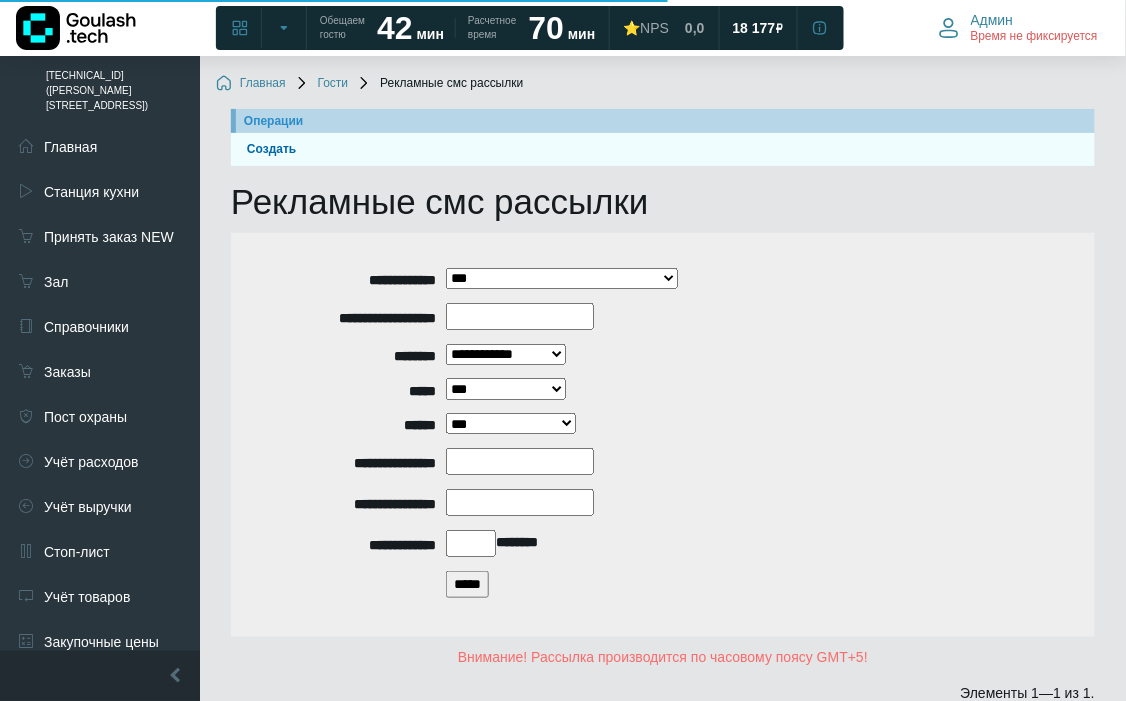 scroll, scrollTop: 263, scrollLeft: 0, axis: vertical 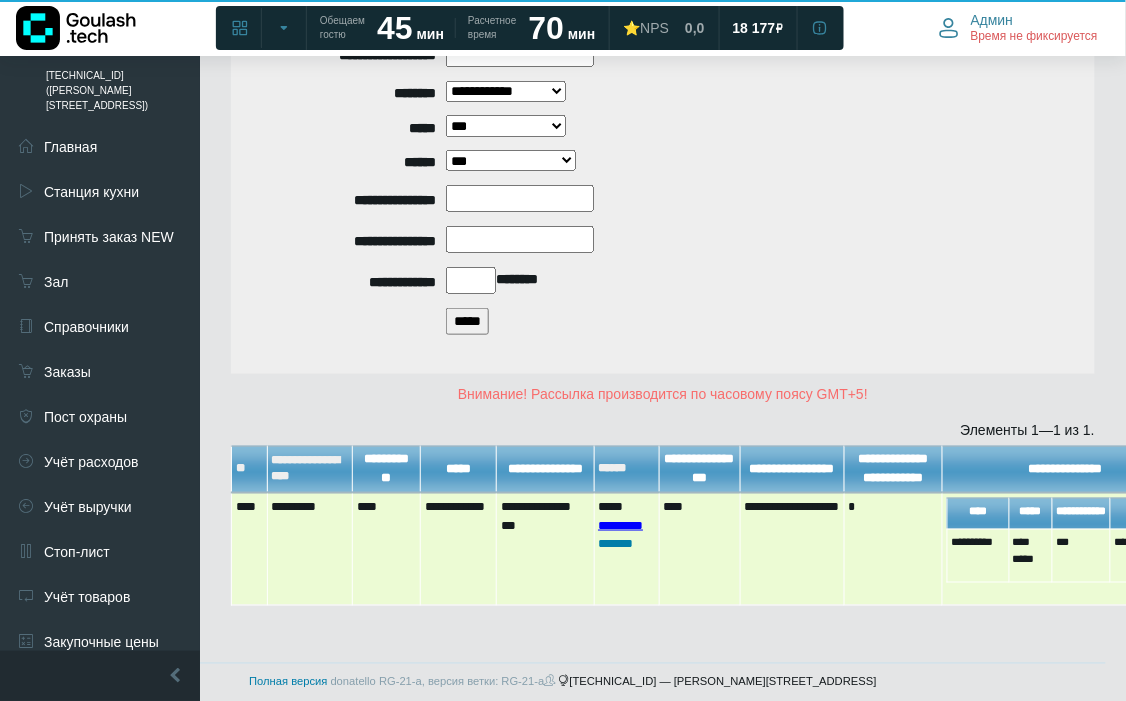 click on "*********" at bounding box center [620, 525] 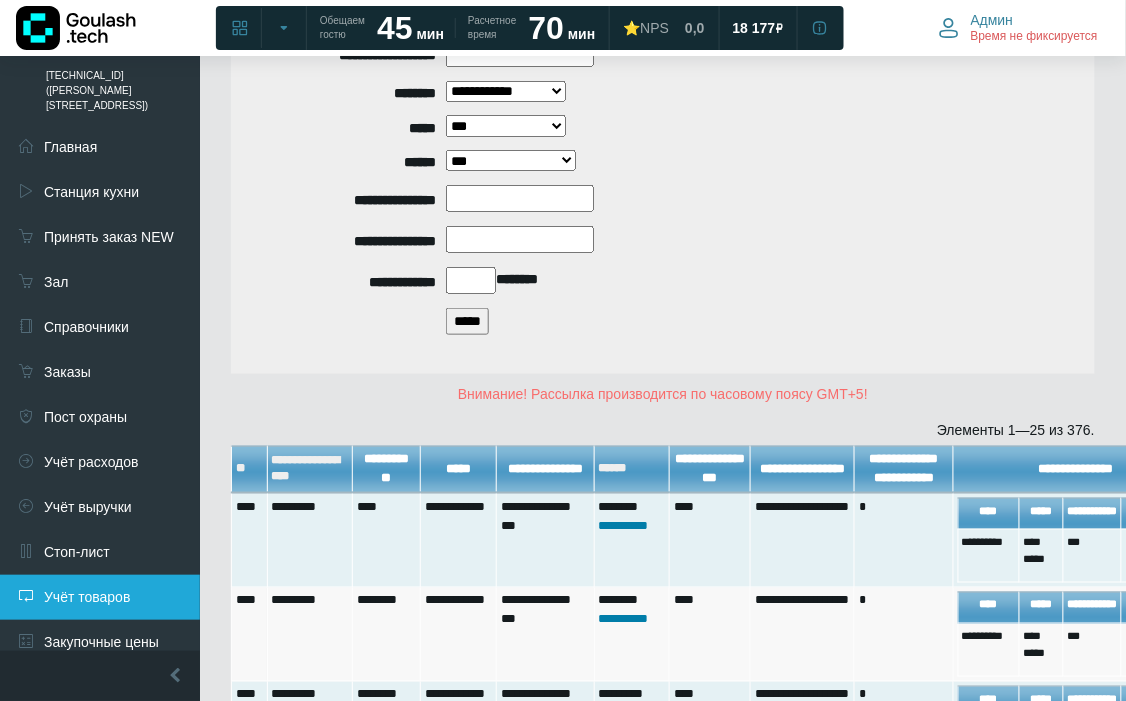 scroll, scrollTop: 111, scrollLeft: 0, axis: vertical 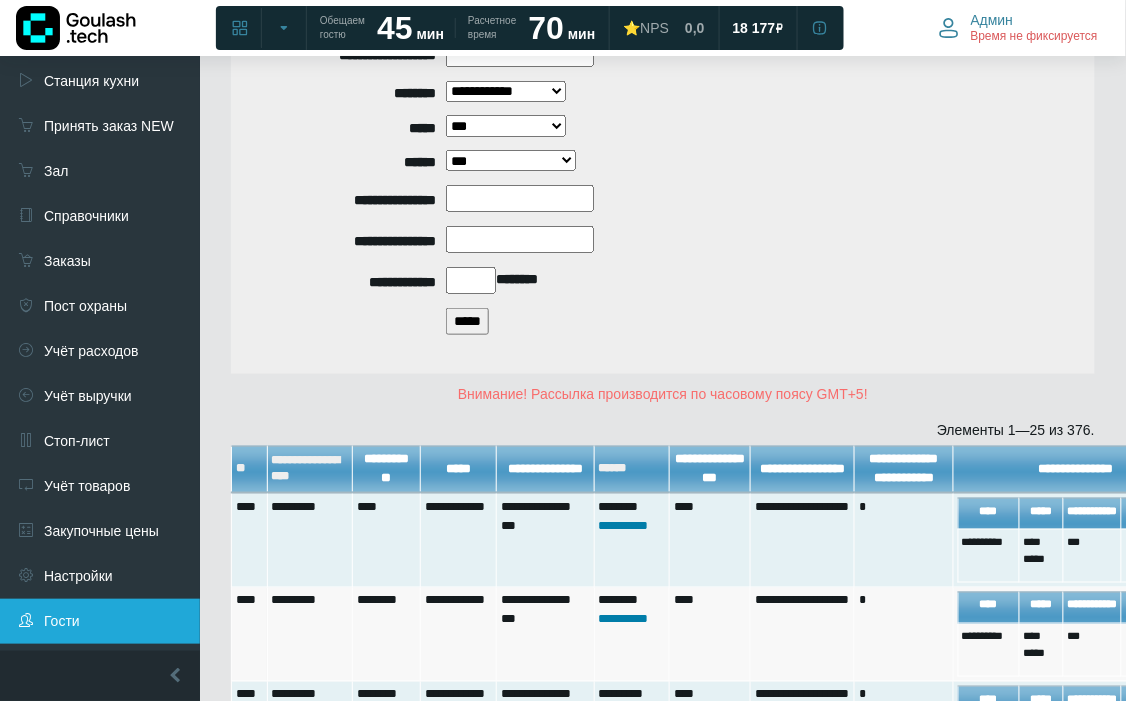 click on "Гости" at bounding box center (100, 621) 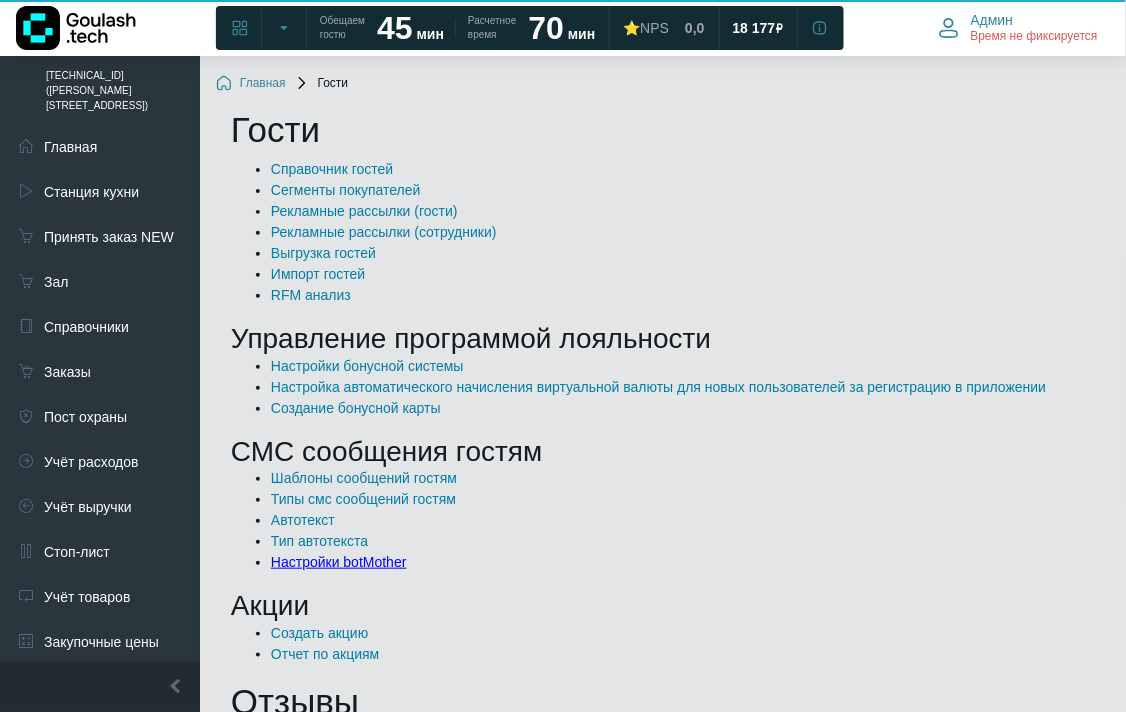 scroll, scrollTop: 111, scrollLeft: 0, axis: vertical 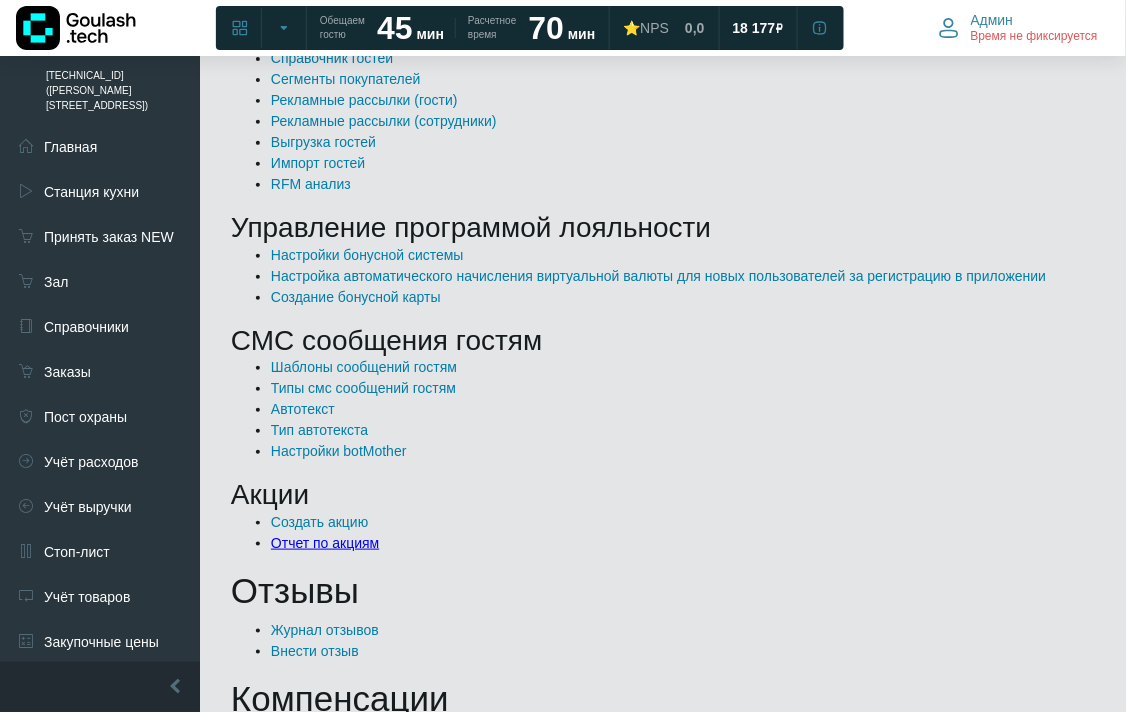 click on "Отчет по акциям" at bounding box center (325, 543) 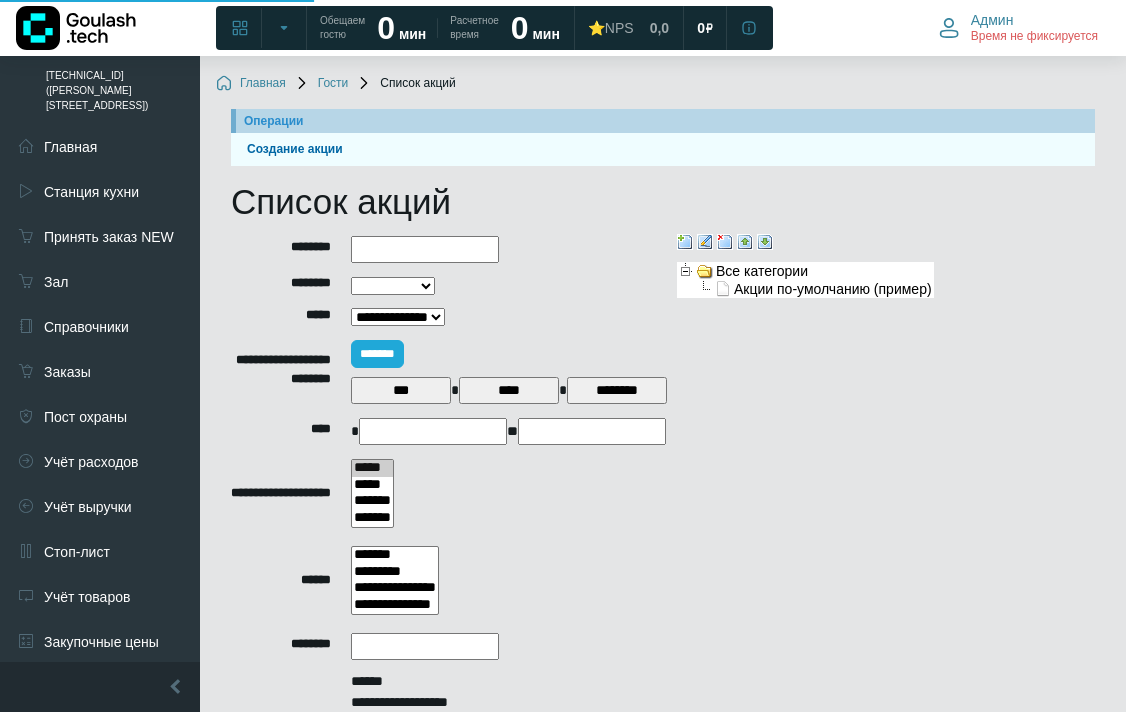 select 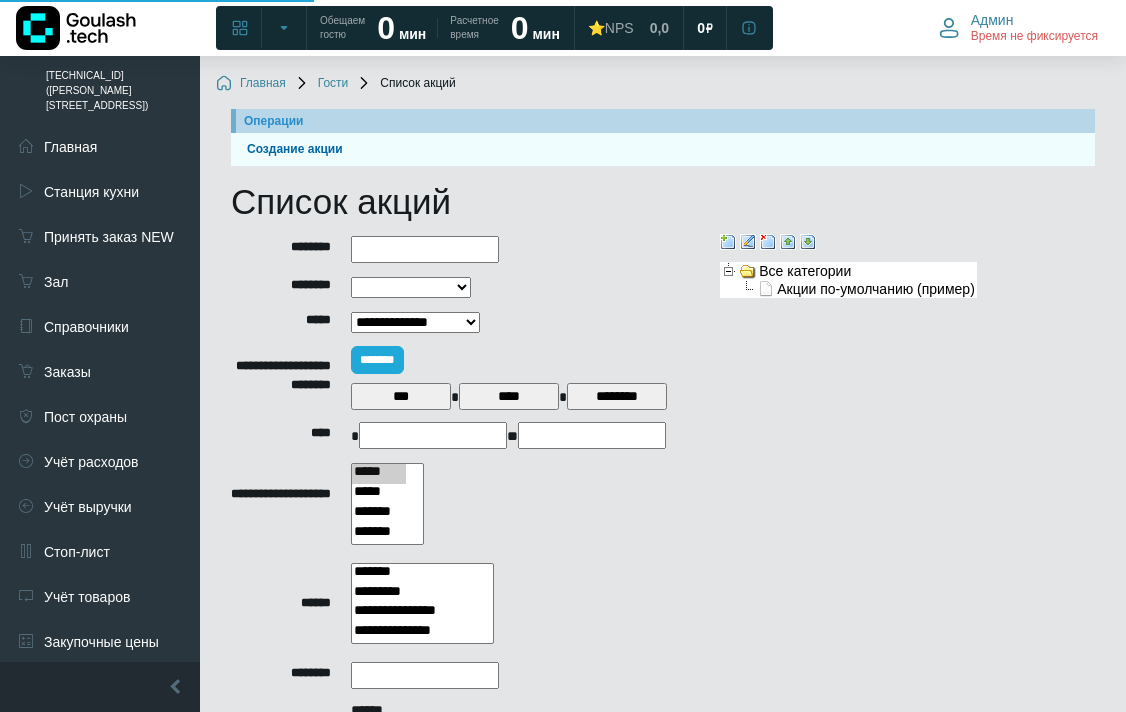 scroll, scrollTop: 0, scrollLeft: 0, axis: both 